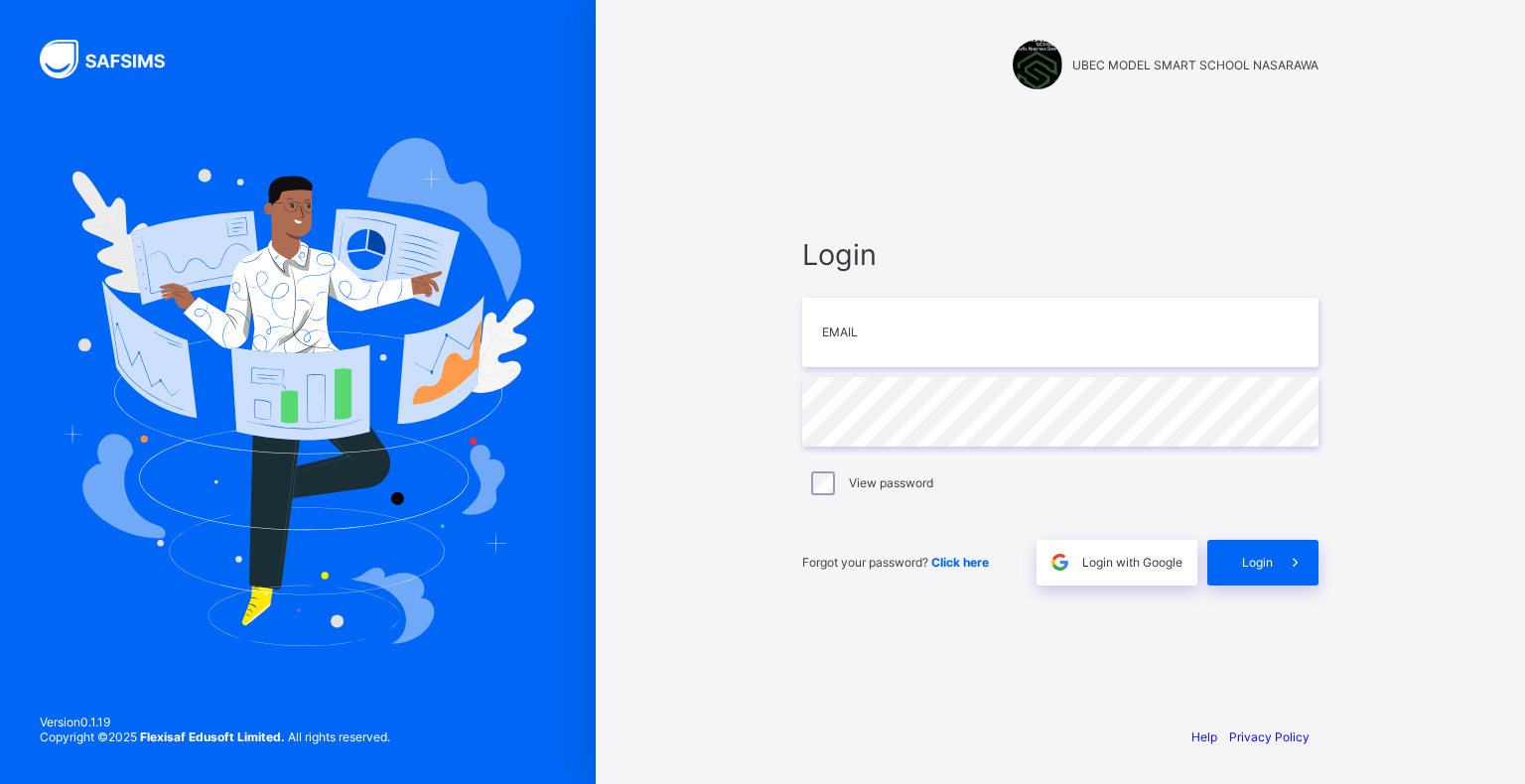 scroll, scrollTop: 0, scrollLeft: 0, axis: both 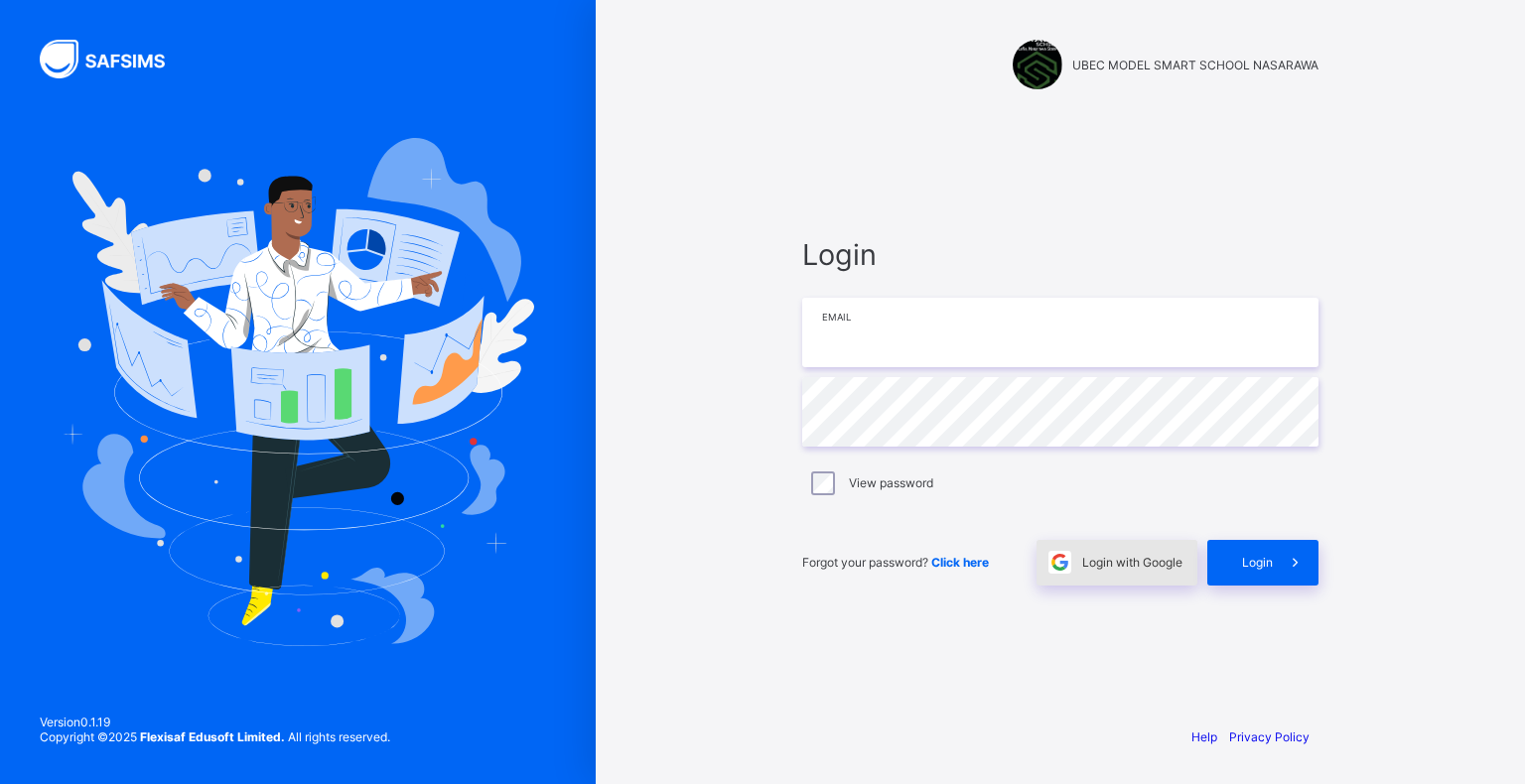 type on "**********" 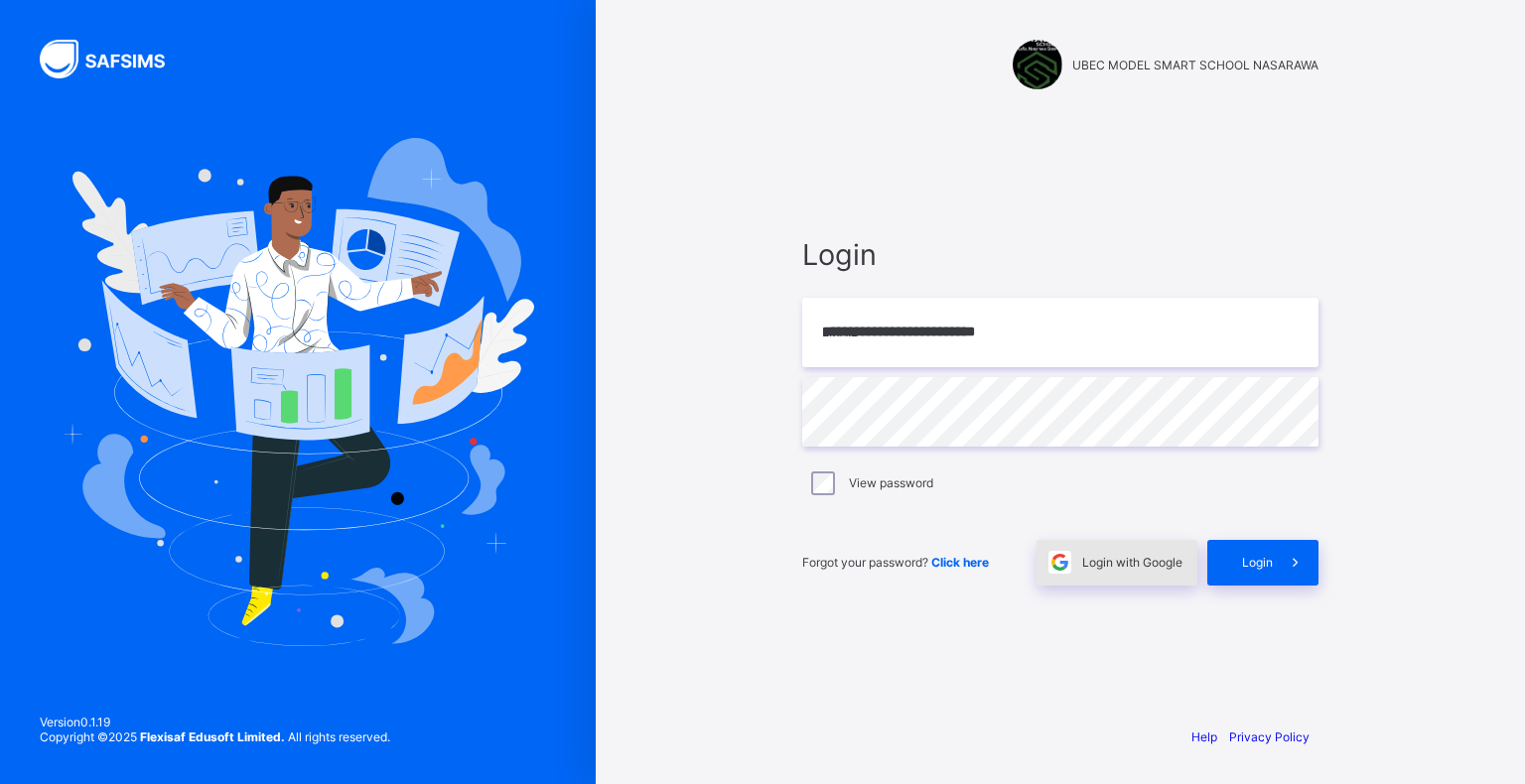 click on "Login with Google" at bounding box center (1132, 562) 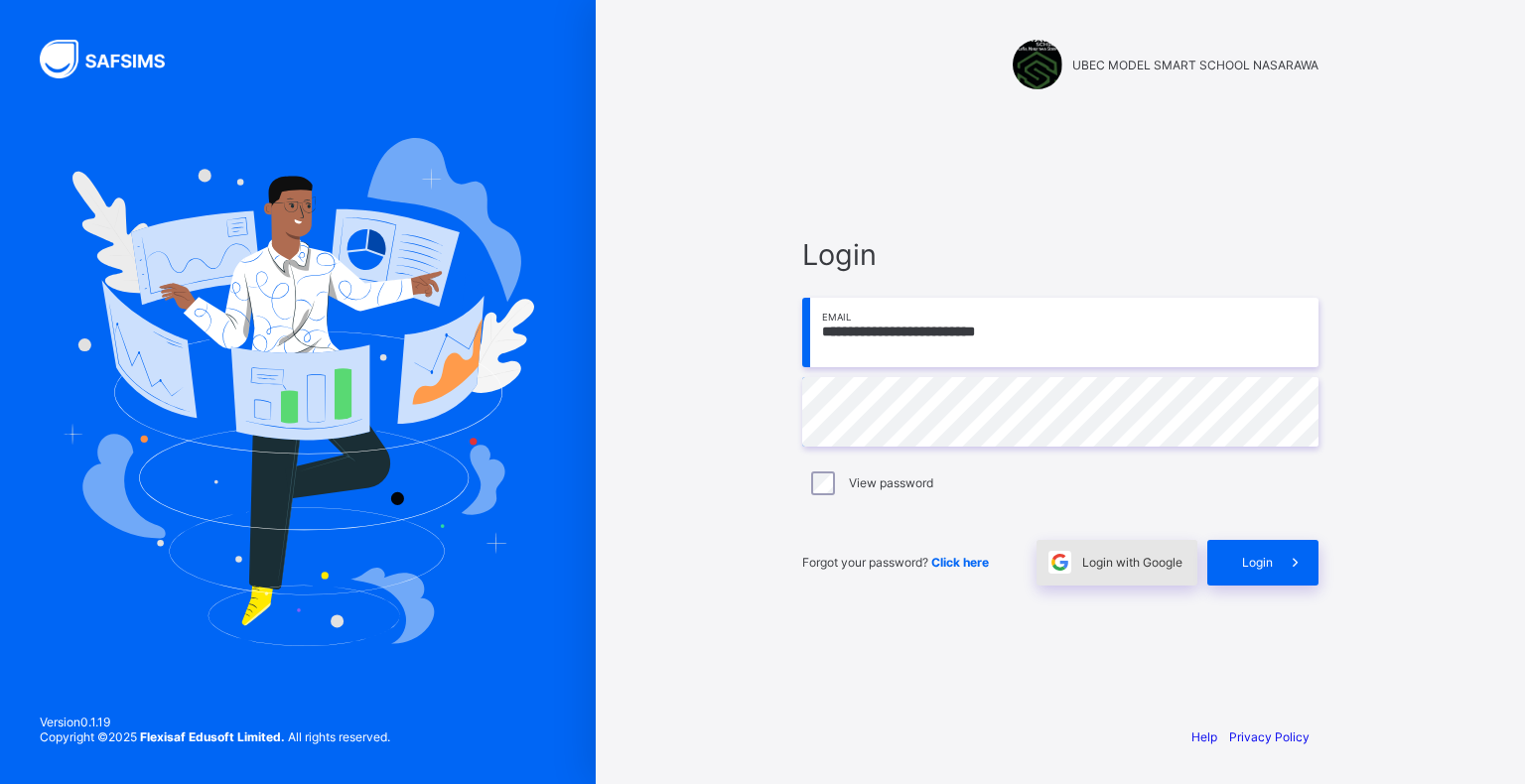 click on "Login with Google" at bounding box center (1132, 562) 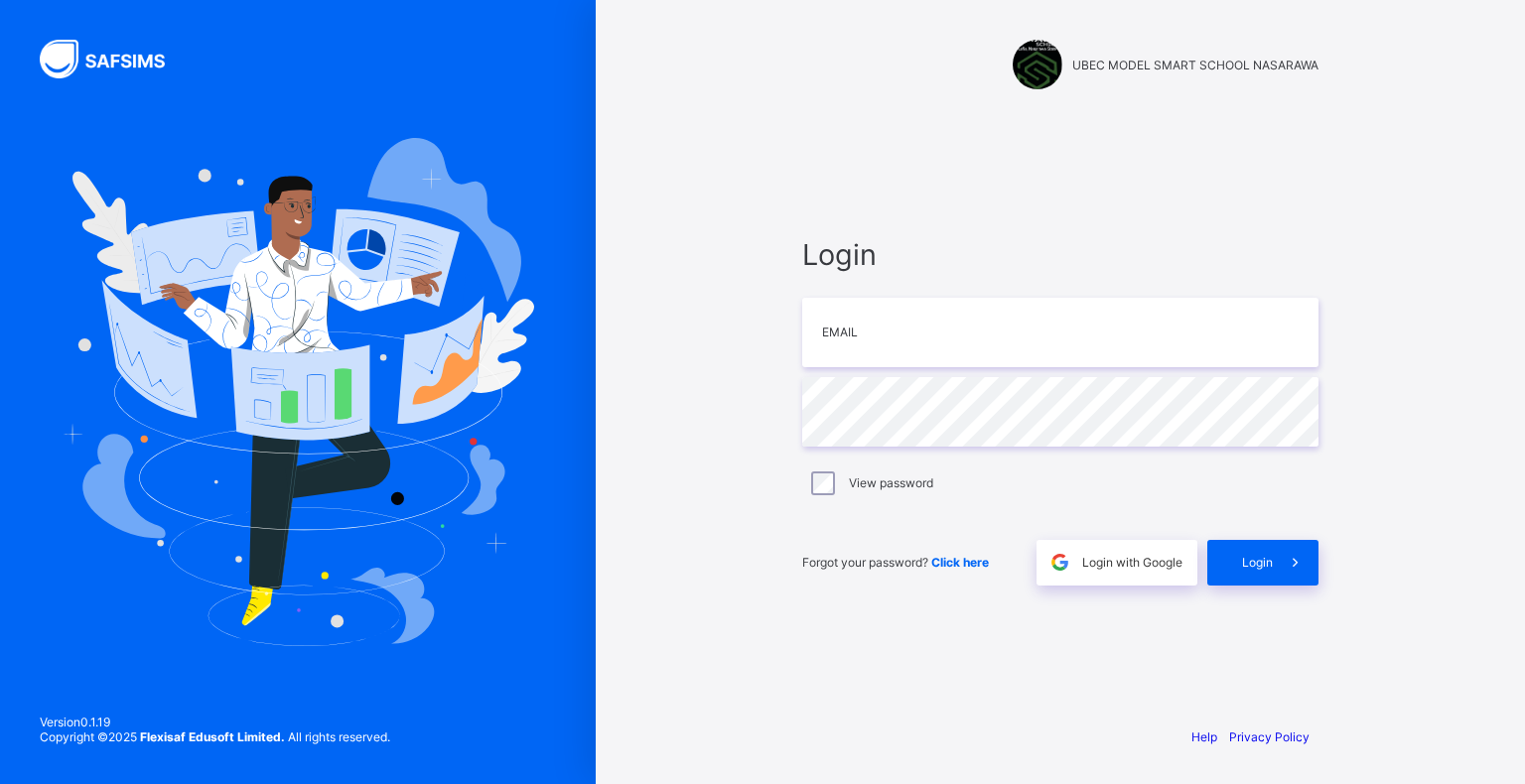 scroll, scrollTop: 0, scrollLeft: 0, axis: both 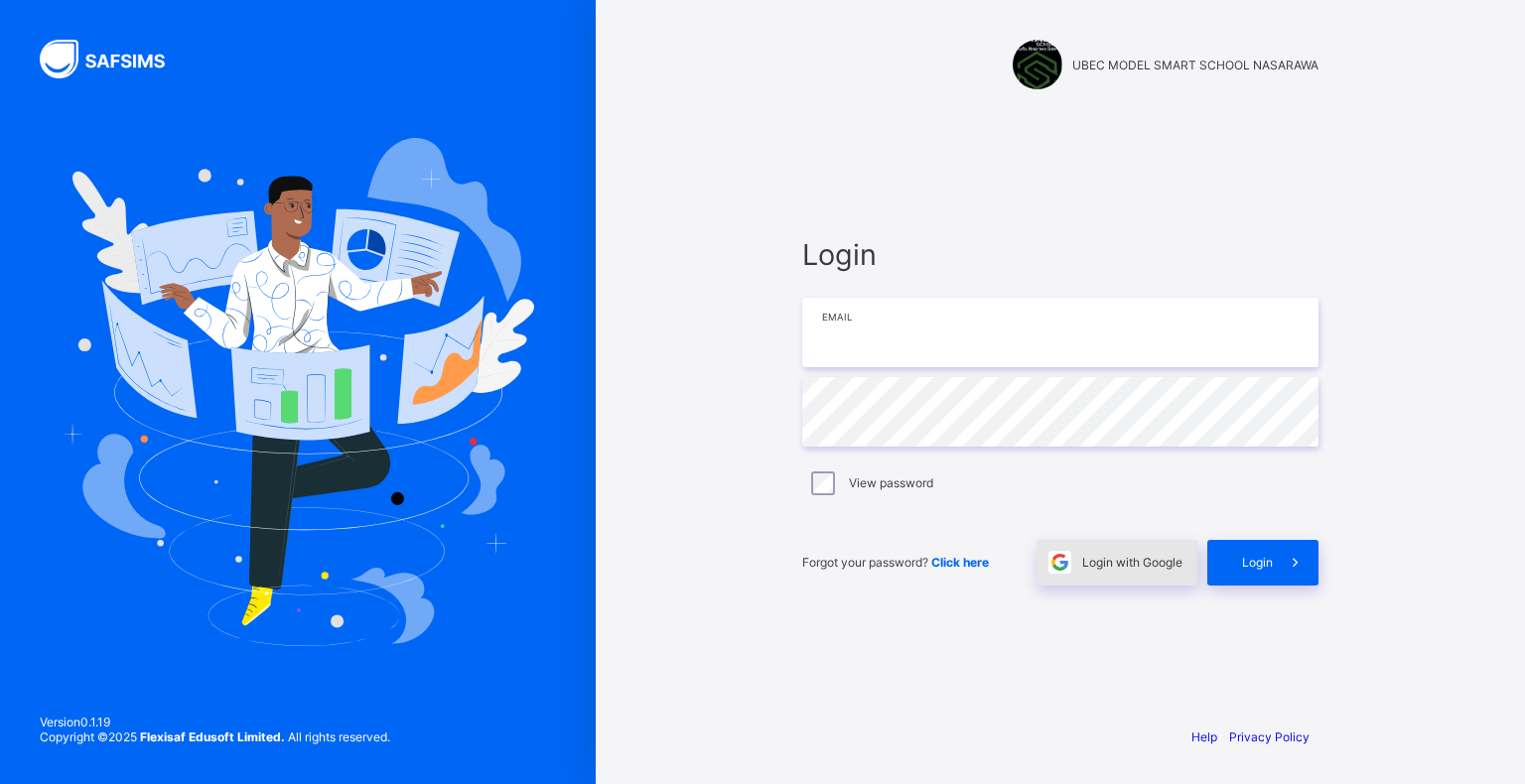 type on "**********" 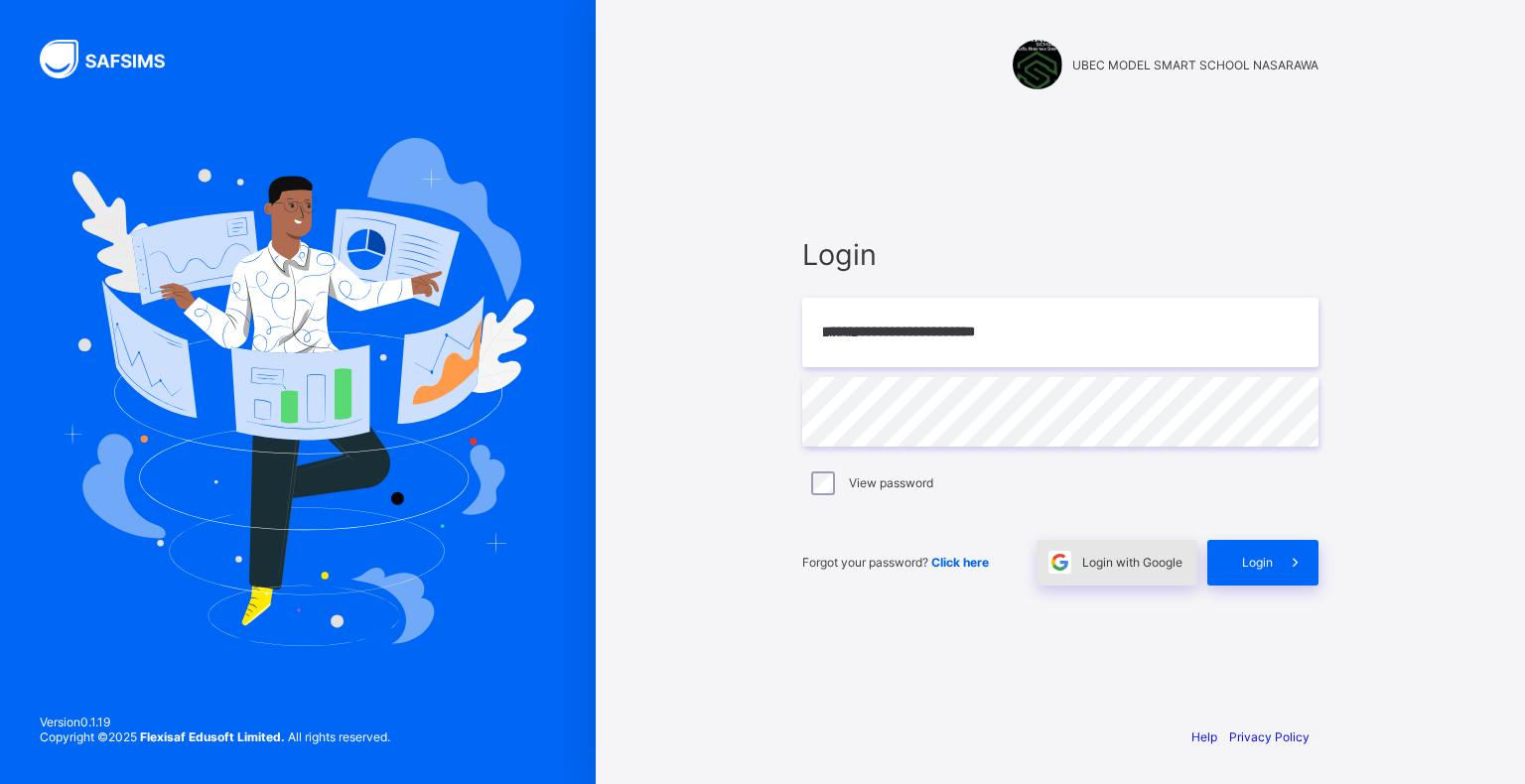 click on "Login with Google" at bounding box center [1132, 562] 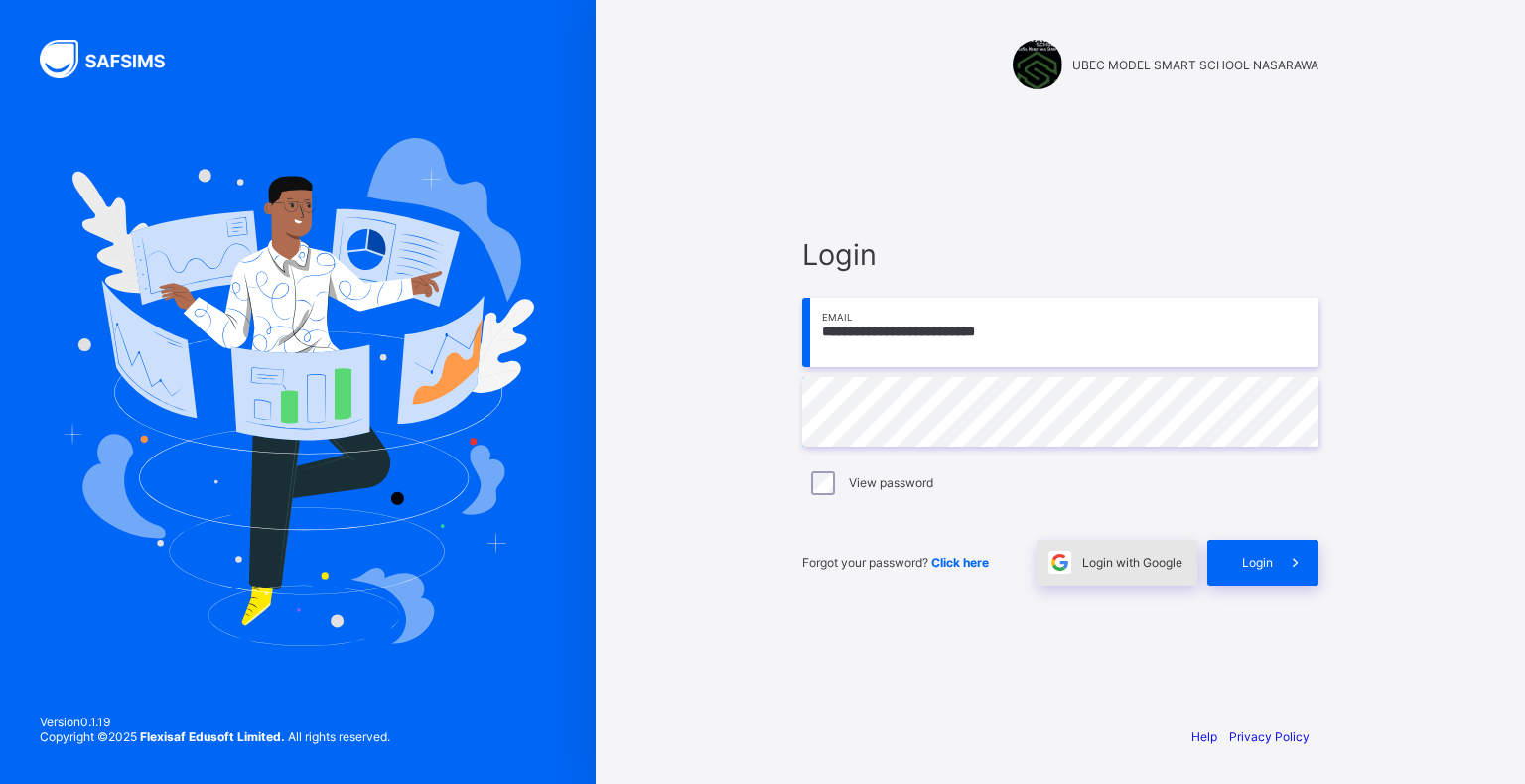 click on "Login with Google" at bounding box center (1132, 562) 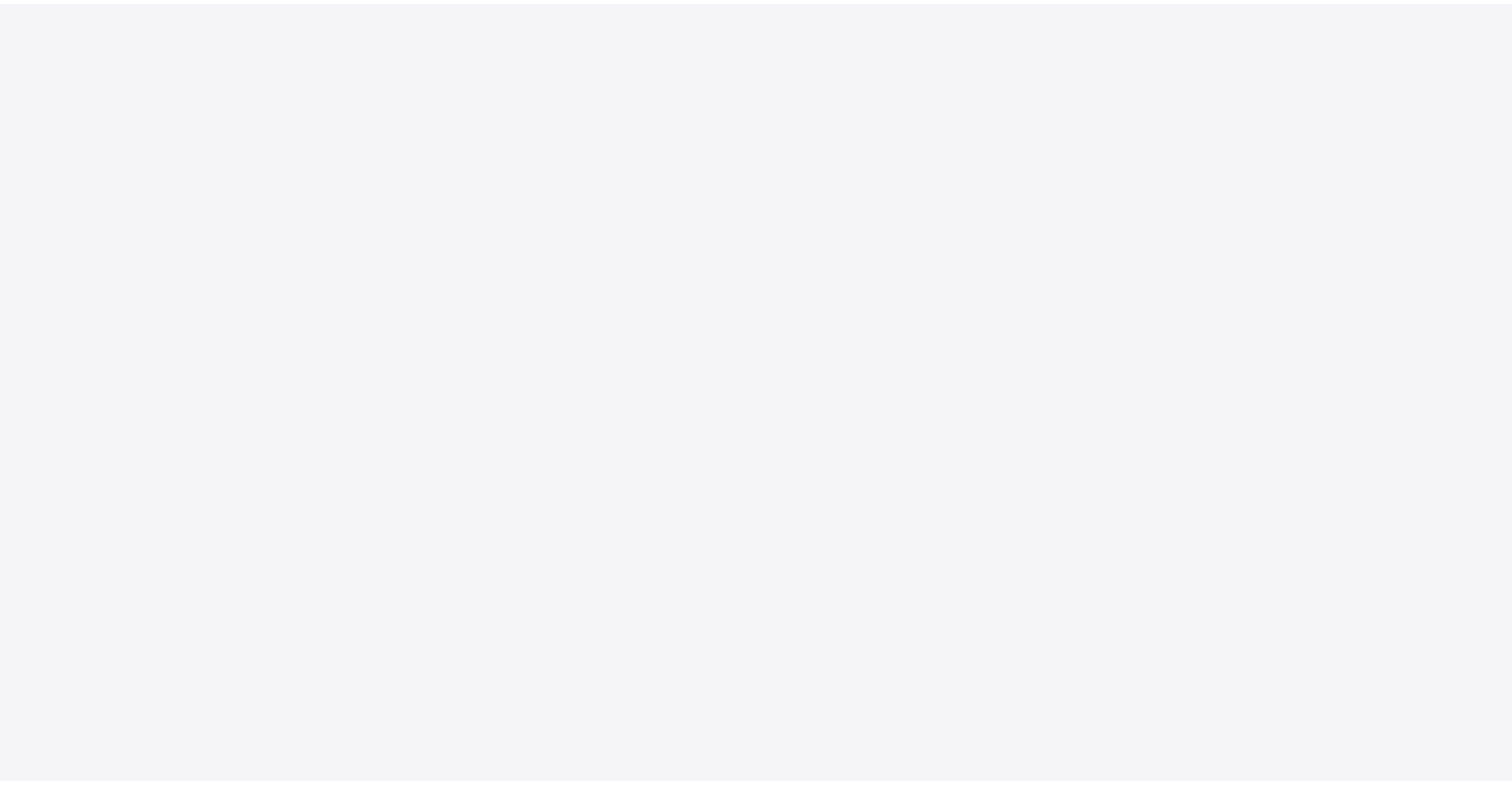 scroll, scrollTop: 0, scrollLeft: 0, axis: both 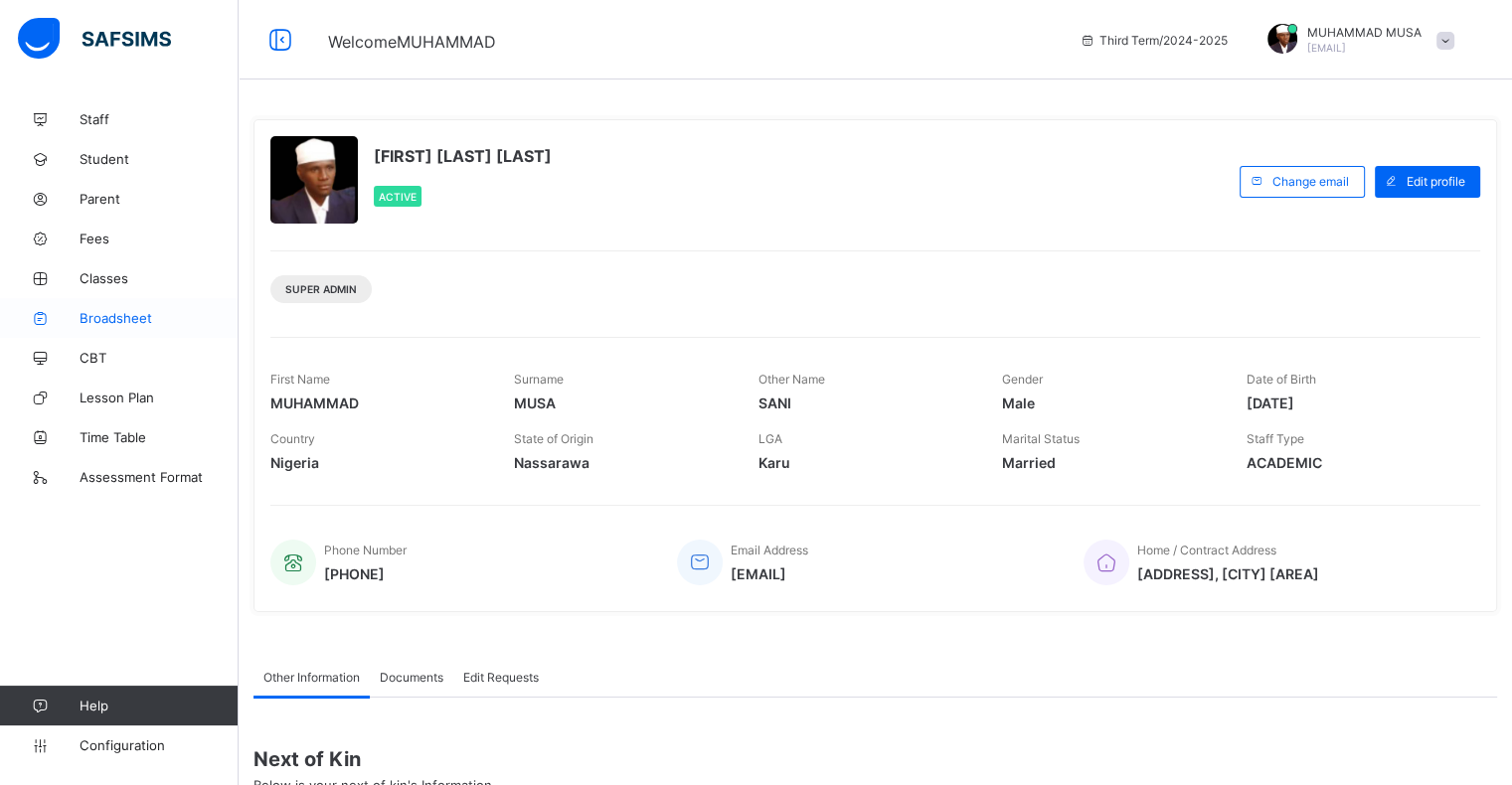 click on "Broadsheet" at bounding box center (159, 318) 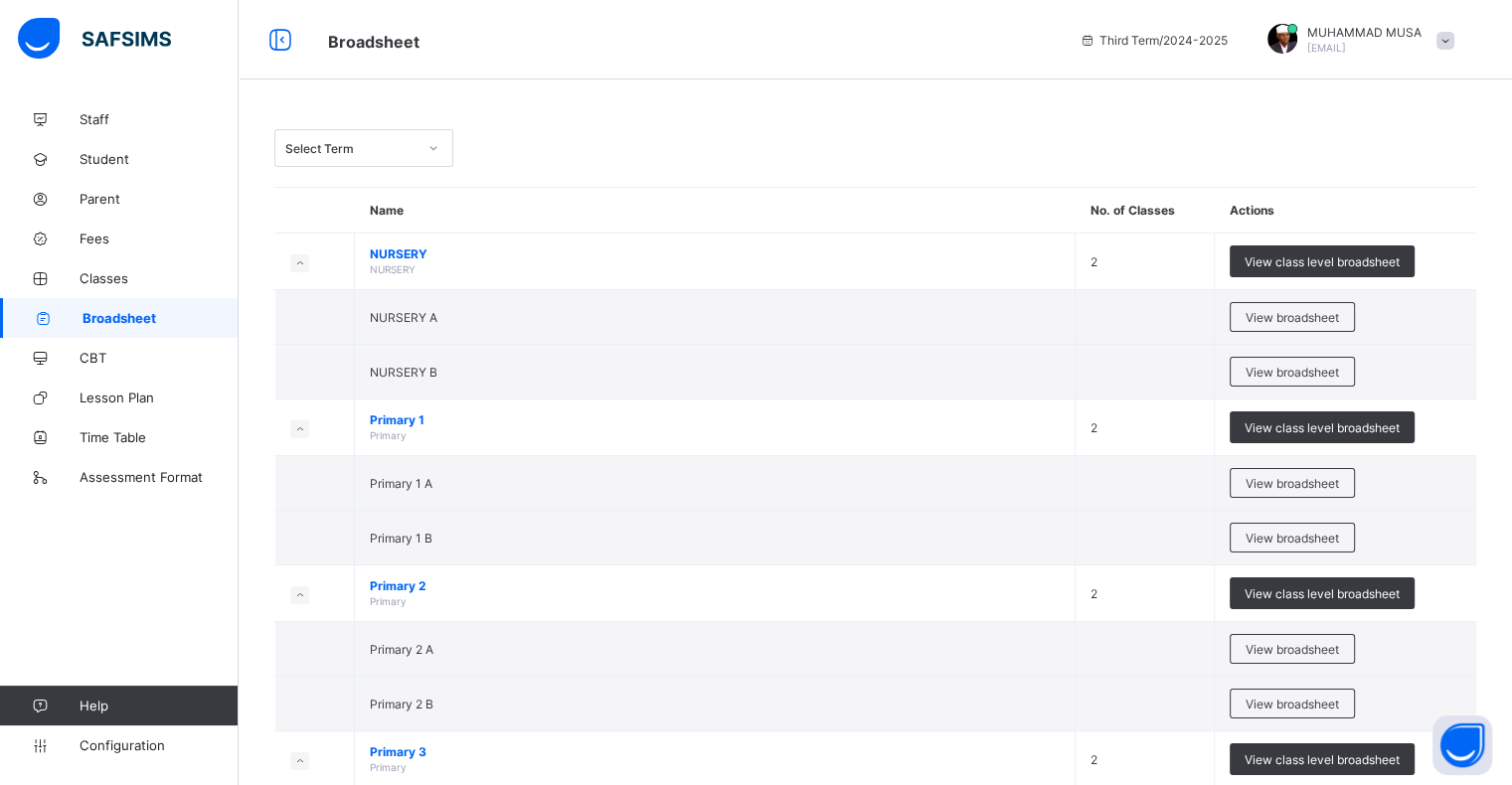 scroll, scrollTop: 911, scrollLeft: 0, axis: vertical 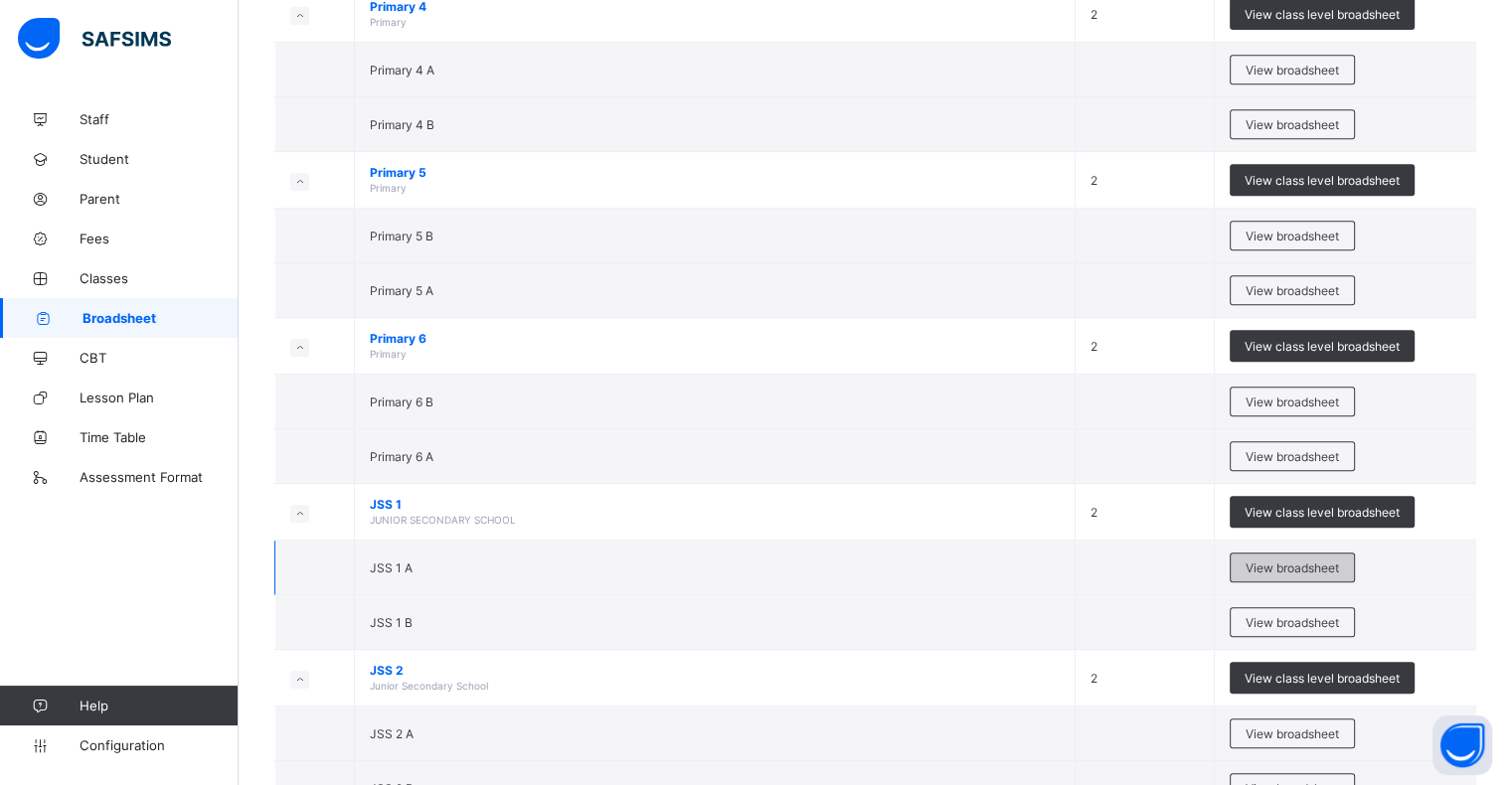 click on "View broadsheet" at bounding box center [1292, 567] 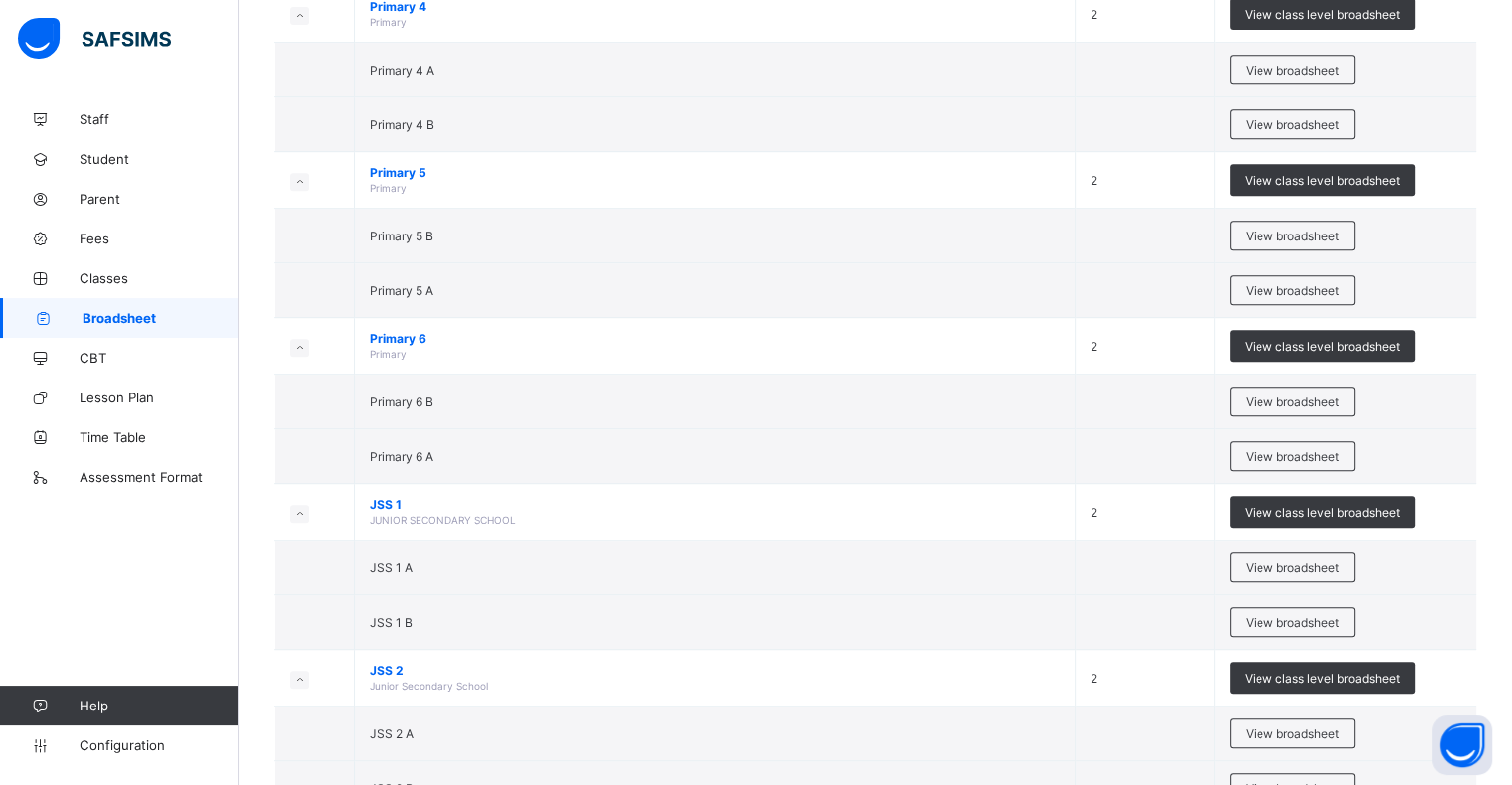scroll, scrollTop: 0, scrollLeft: 0, axis: both 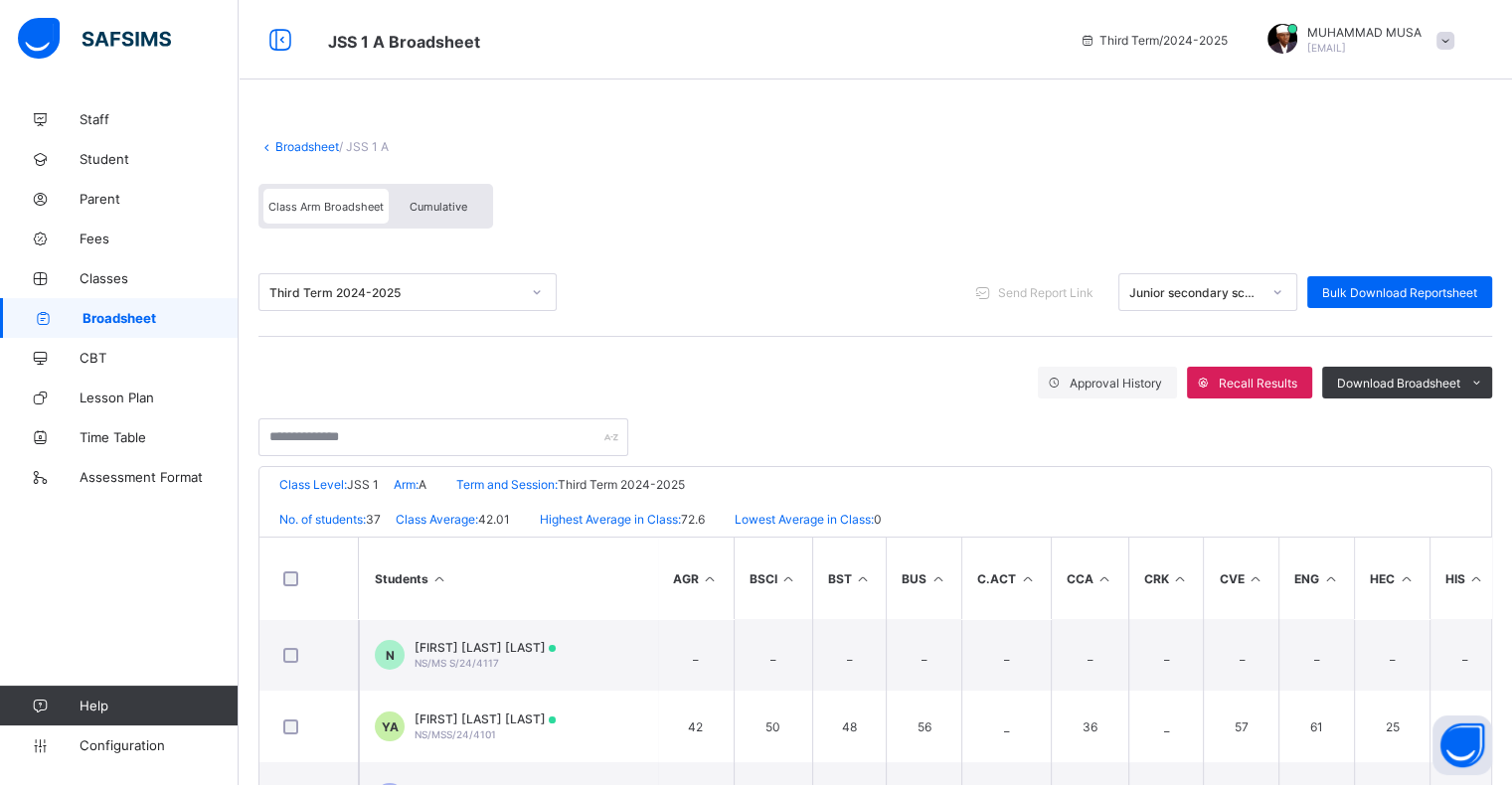 click on "Class Arm Broadsheet Cumulative" at bounding box center [875, 211] 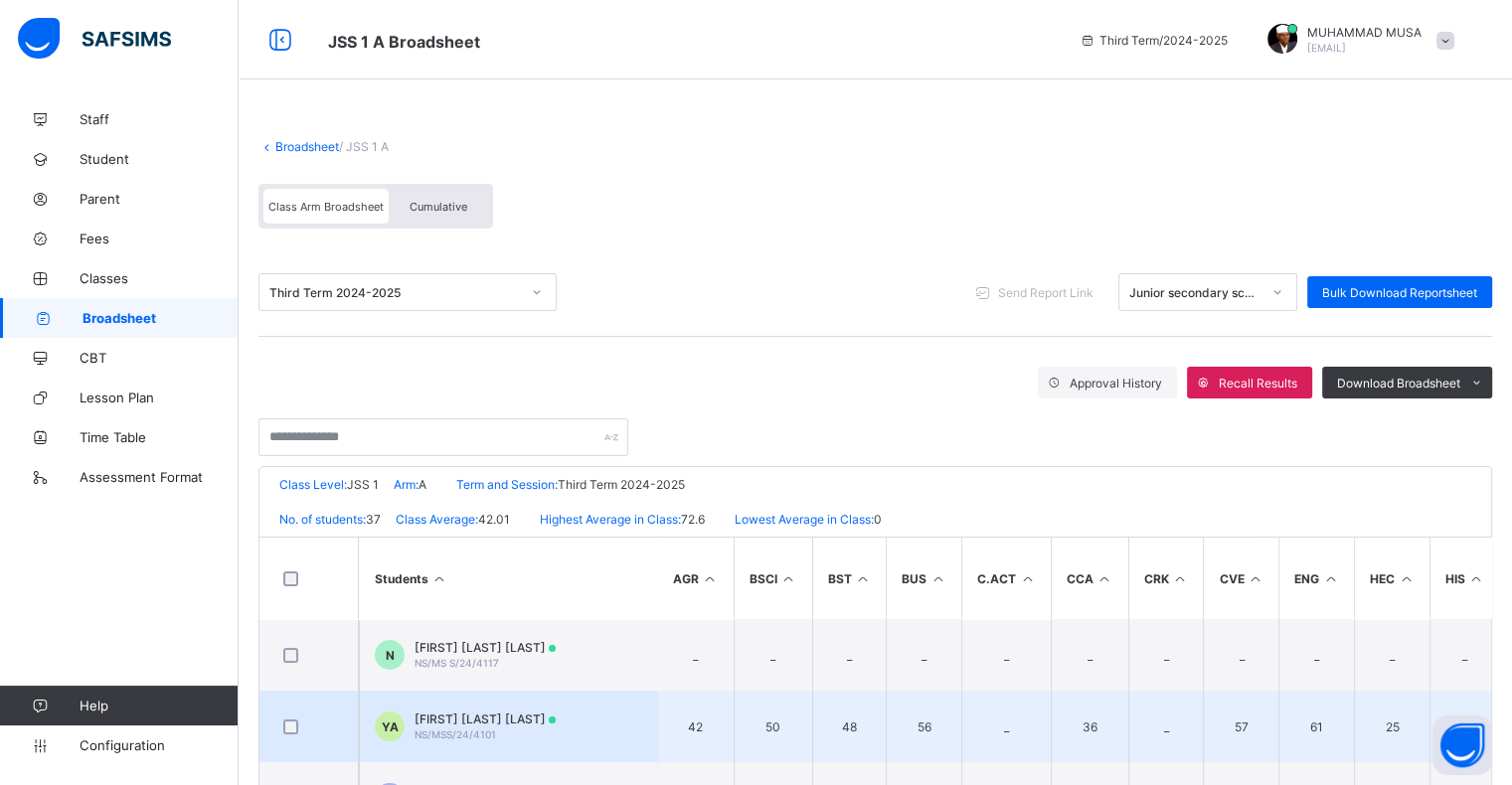 scroll, scrollTop: 2, scrollLeft: 0, axis: vertical 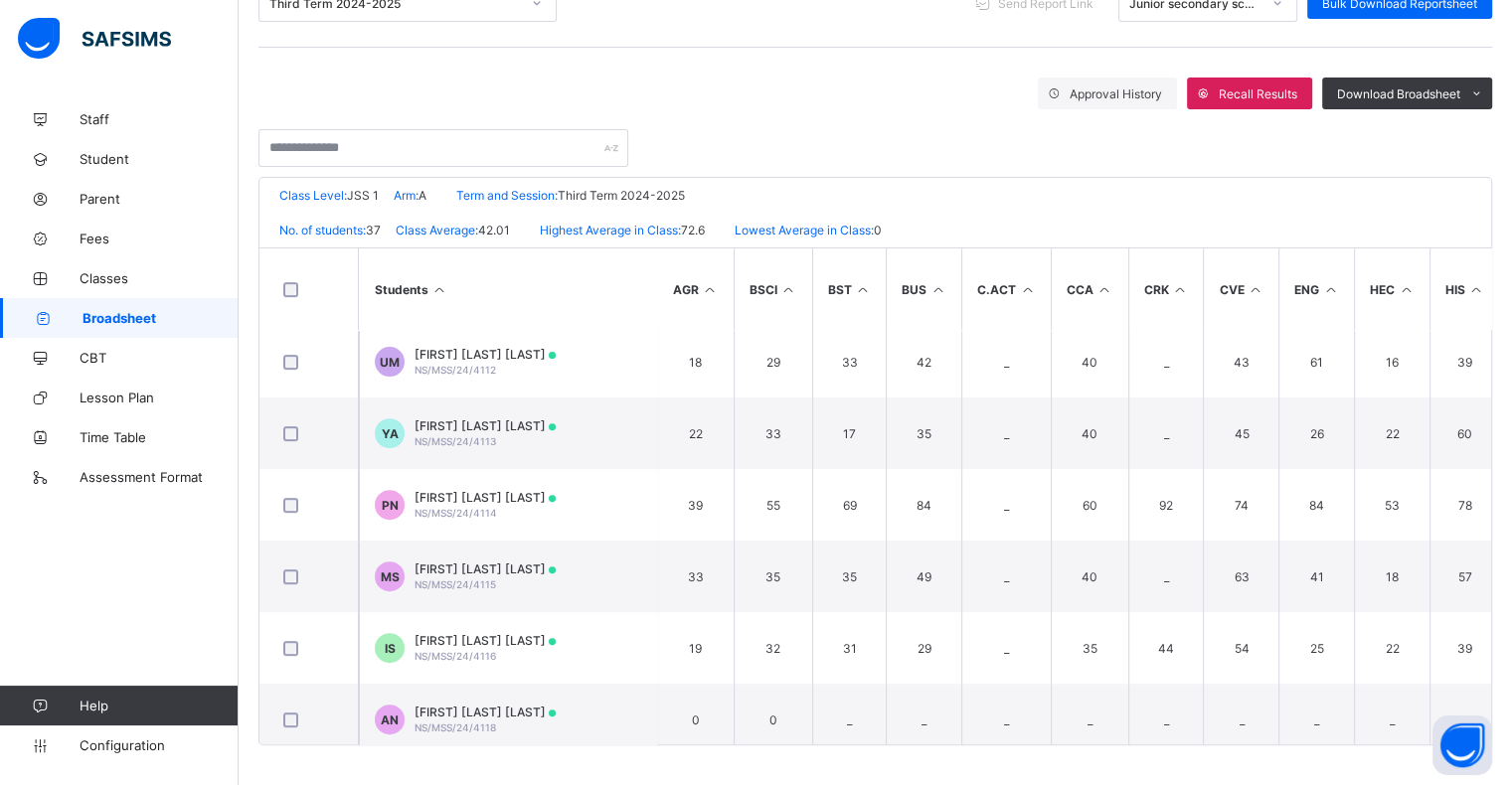 click on "Muhammed Elayo Shukuran   NS/MSS/24/4115" at bounding box center [485, 576] 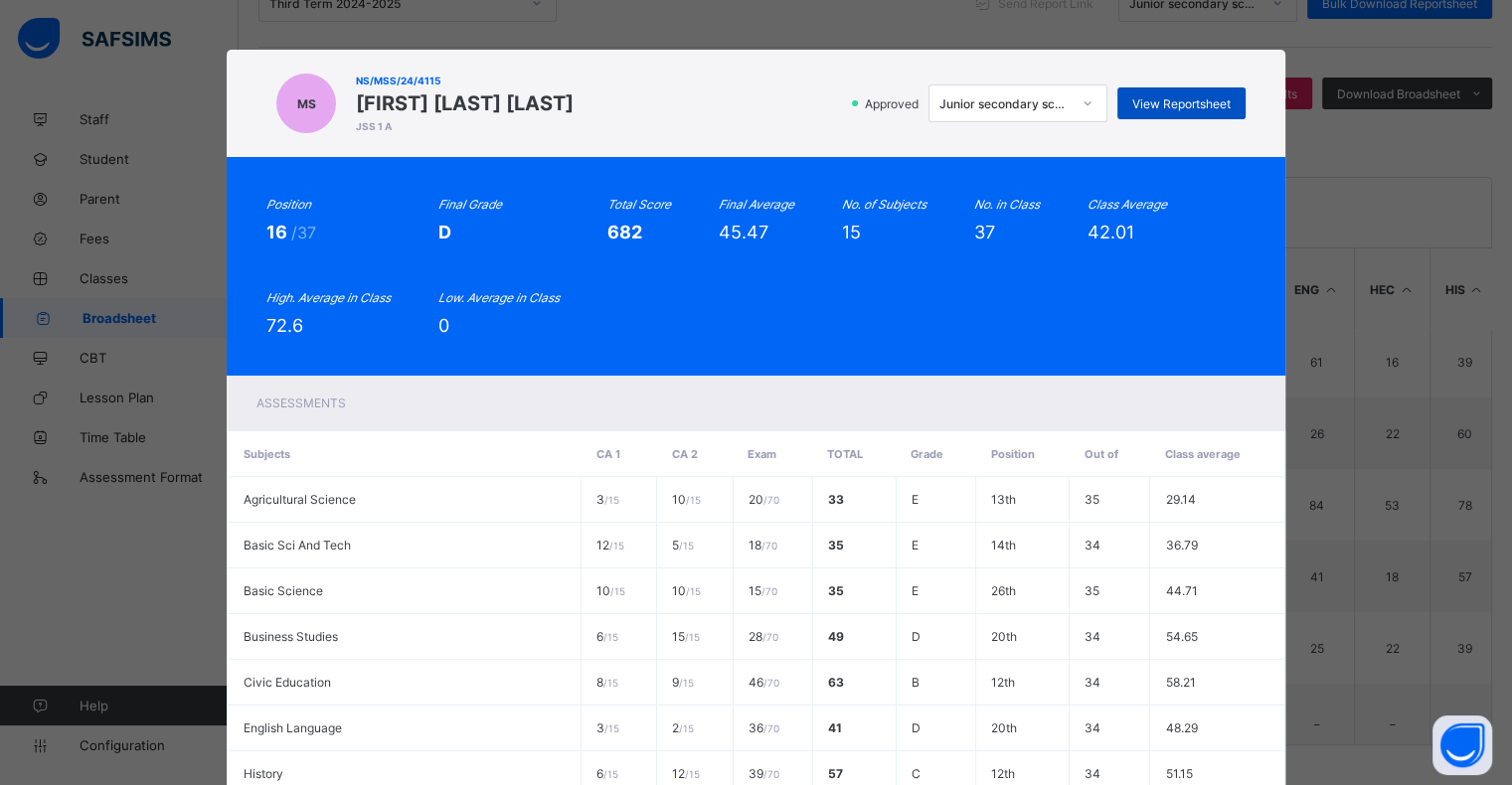 click on "View Reportsheet" at bounding box center (1181, 103) 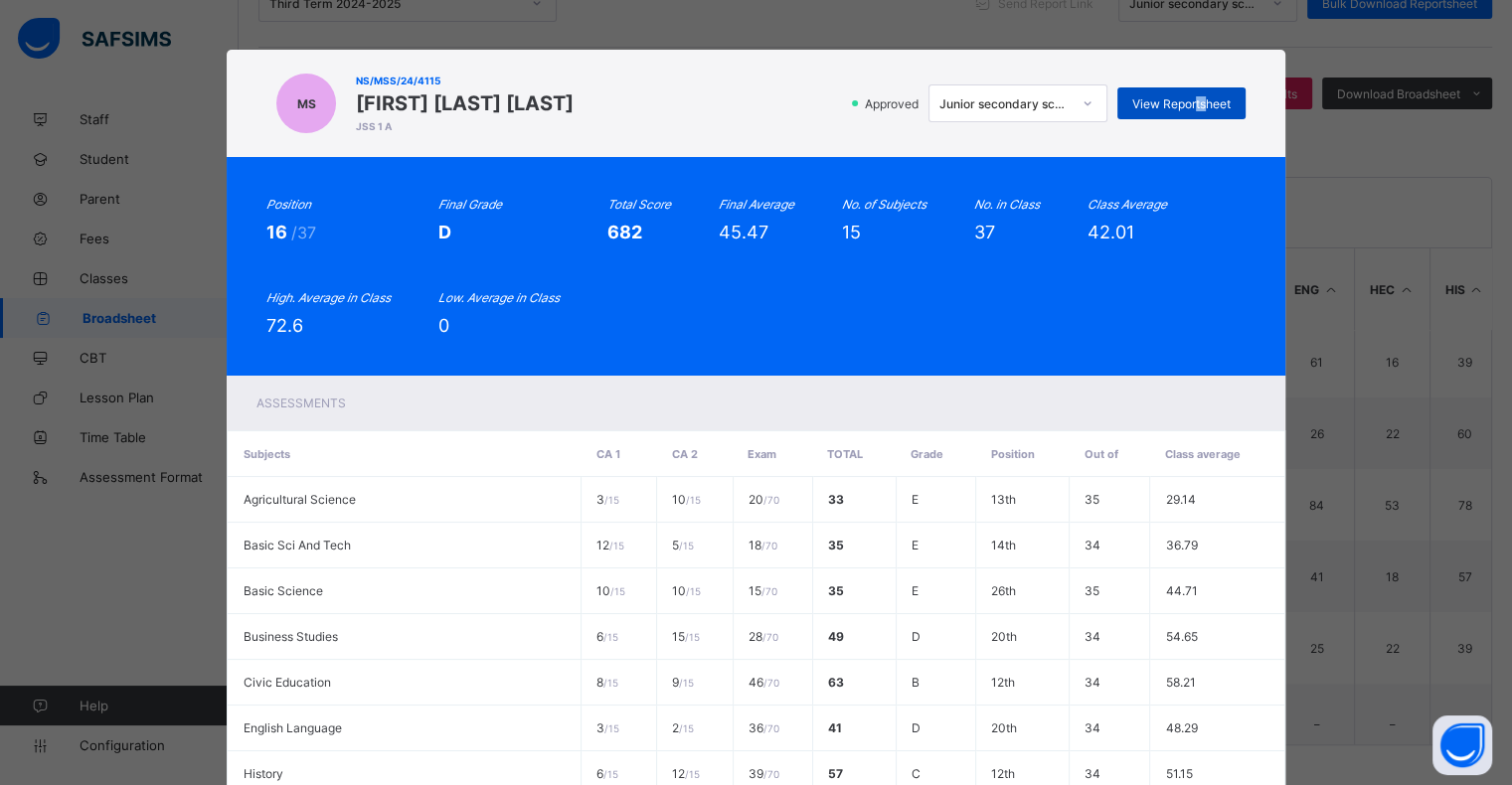 click on "View Reportsheet" at bounding box center [1181, 103] 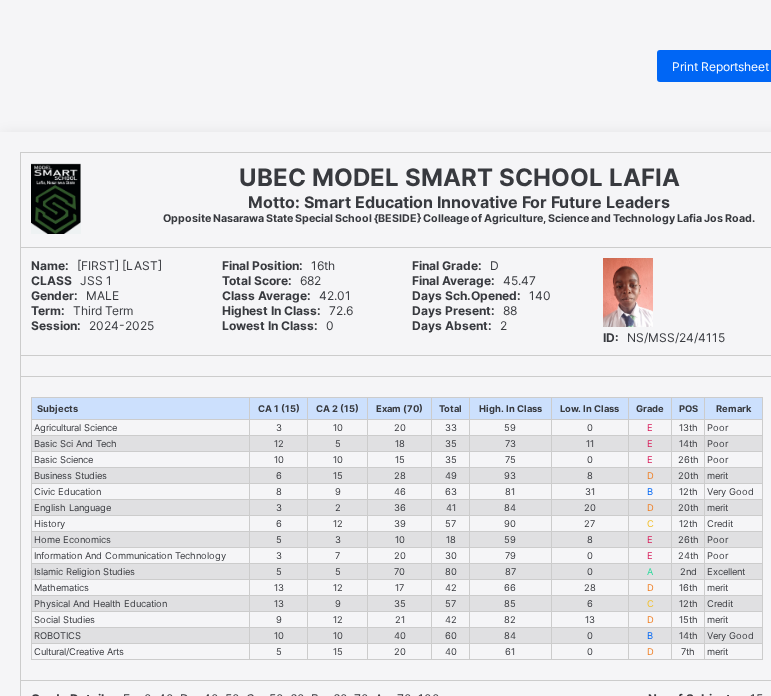 scroll, scrollTop: 0, scrollLeft: 0, axis: both 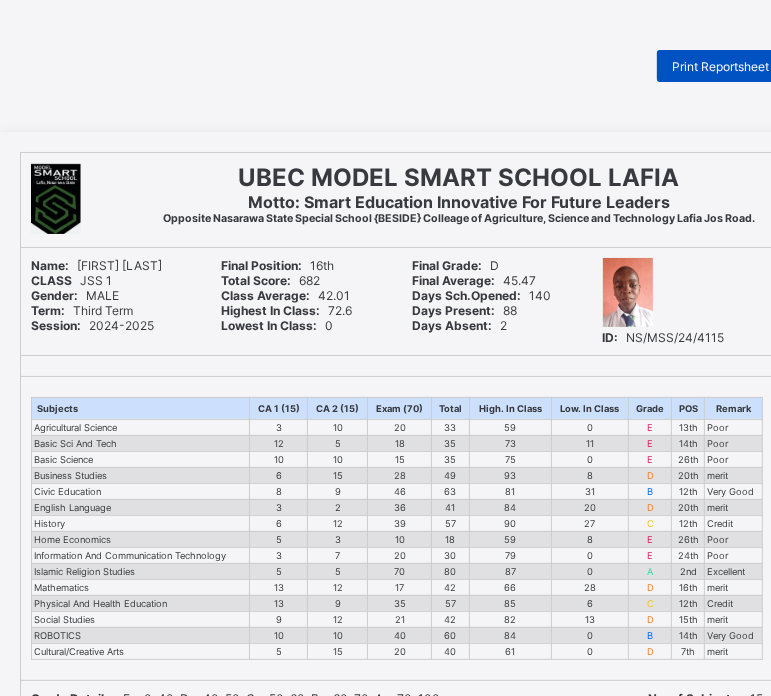 click on "Print Reportsheet" at bounding box center (720, 66) 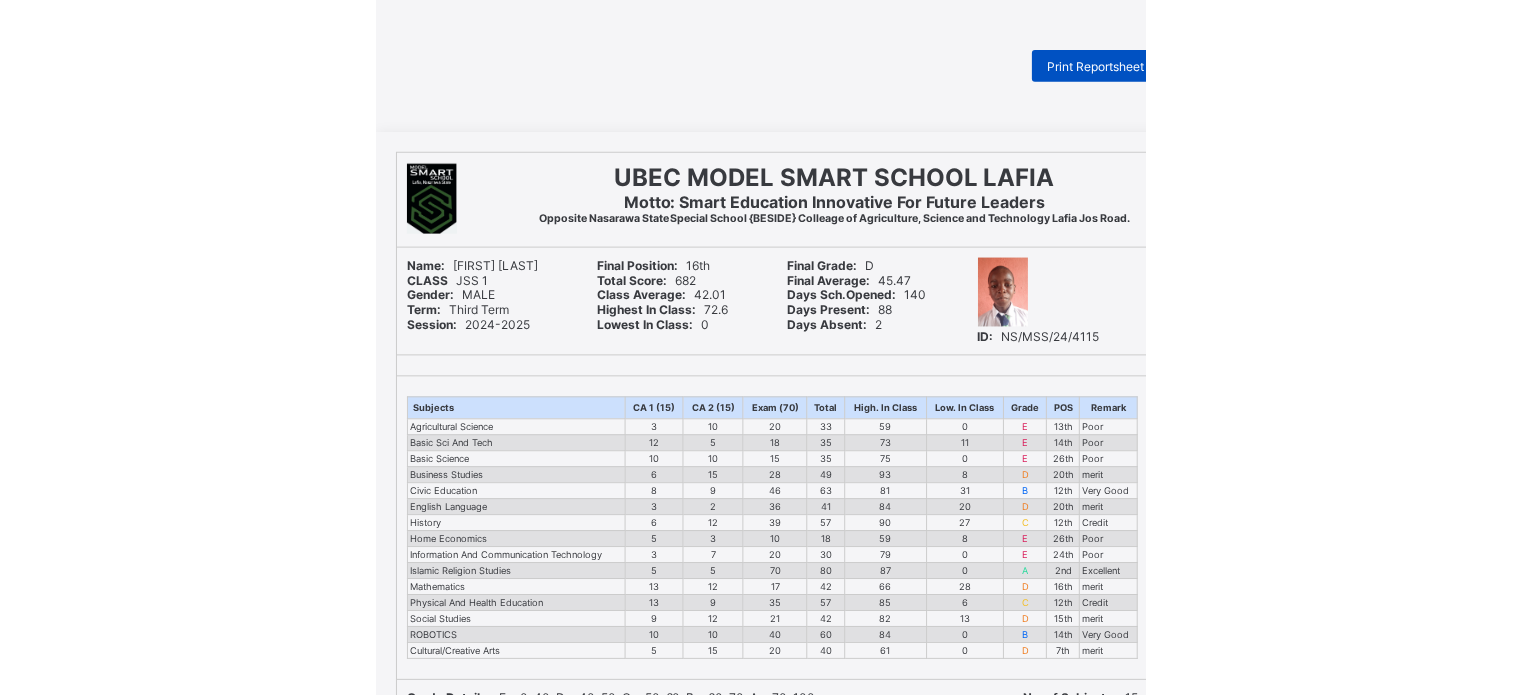 scroll, scrollTop: 0, scrollLeft: 0, axis: both 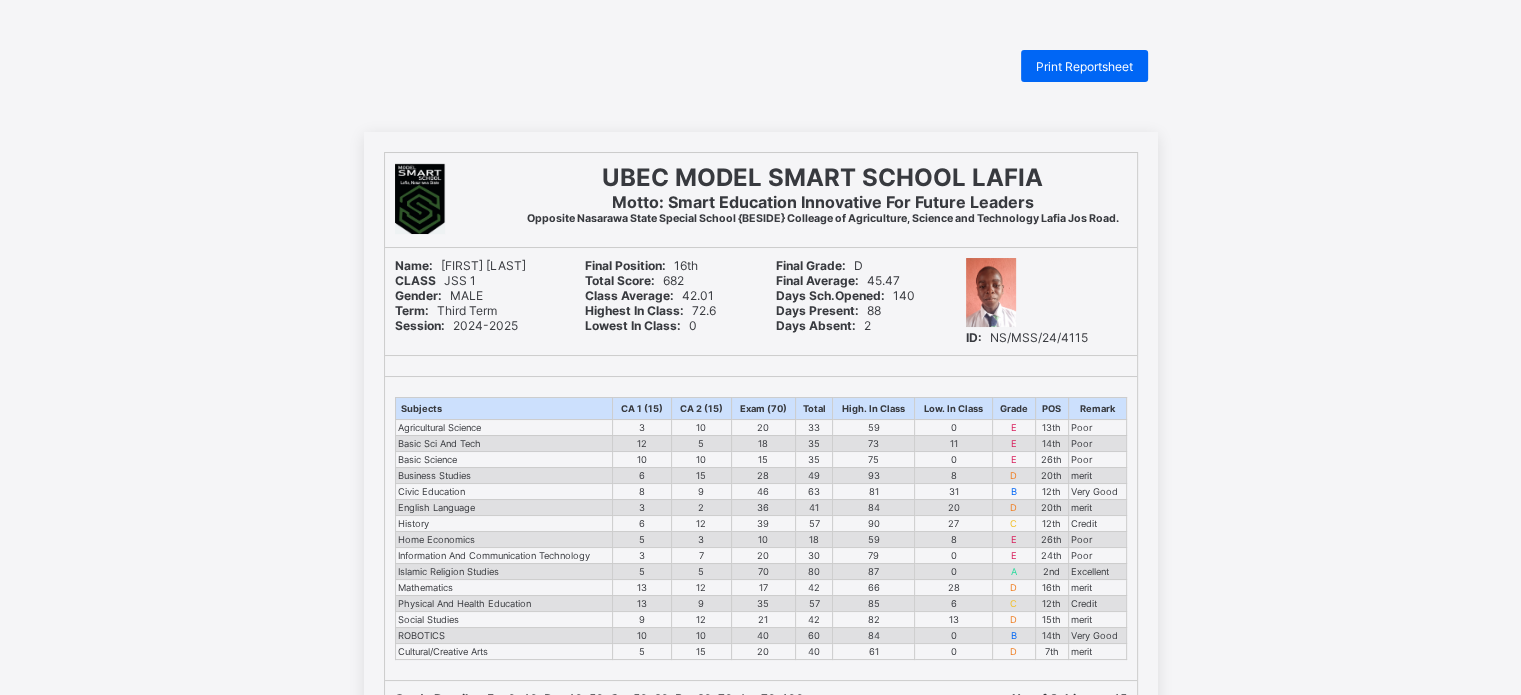drag, startPoint x: 1407, startPoint y: 1, endPoint x: 850, endPoint y: 101, distance: 565.90546 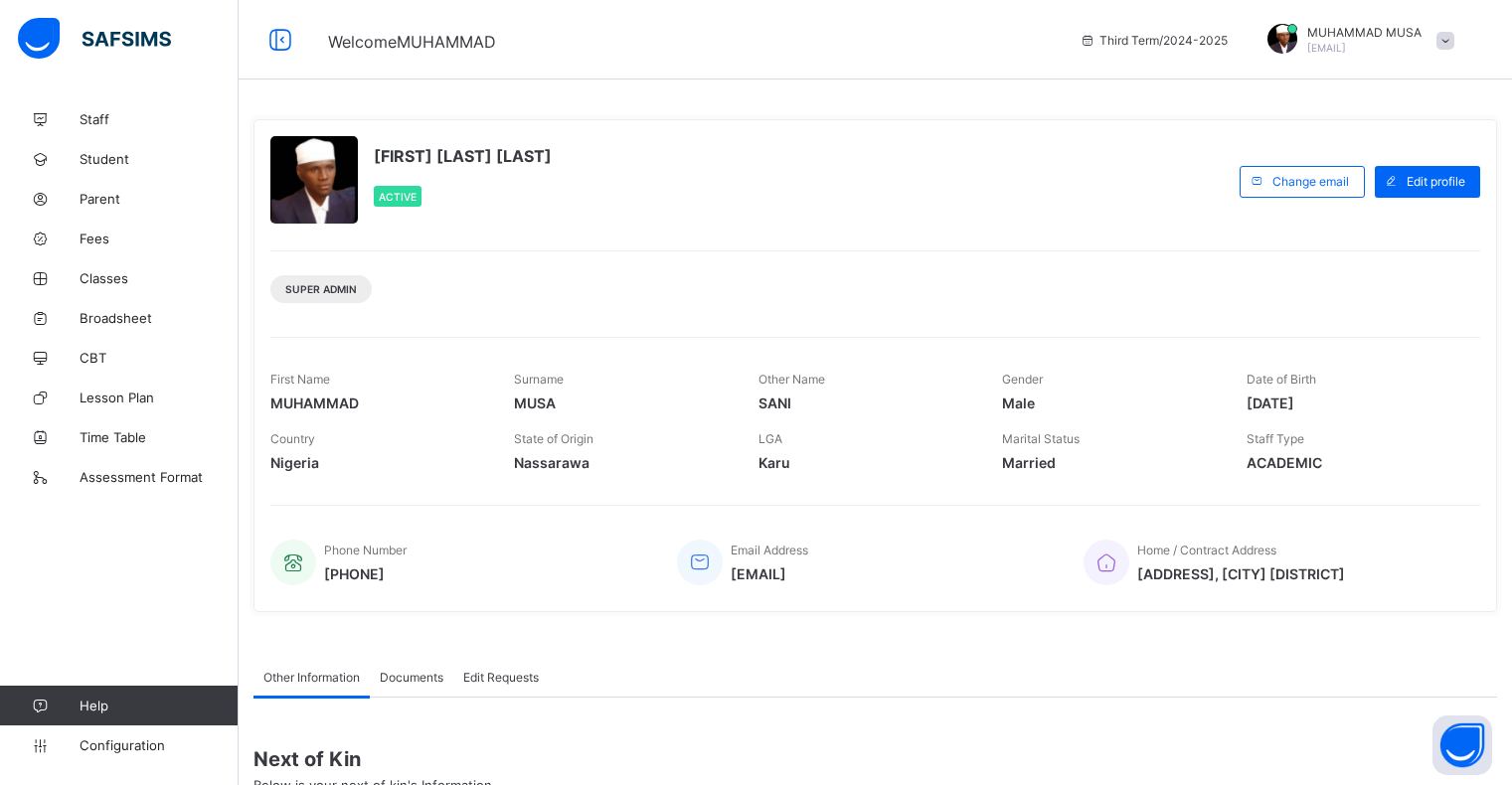 scroll, scrollTop: 0, scrollLeft: 0, axis: both 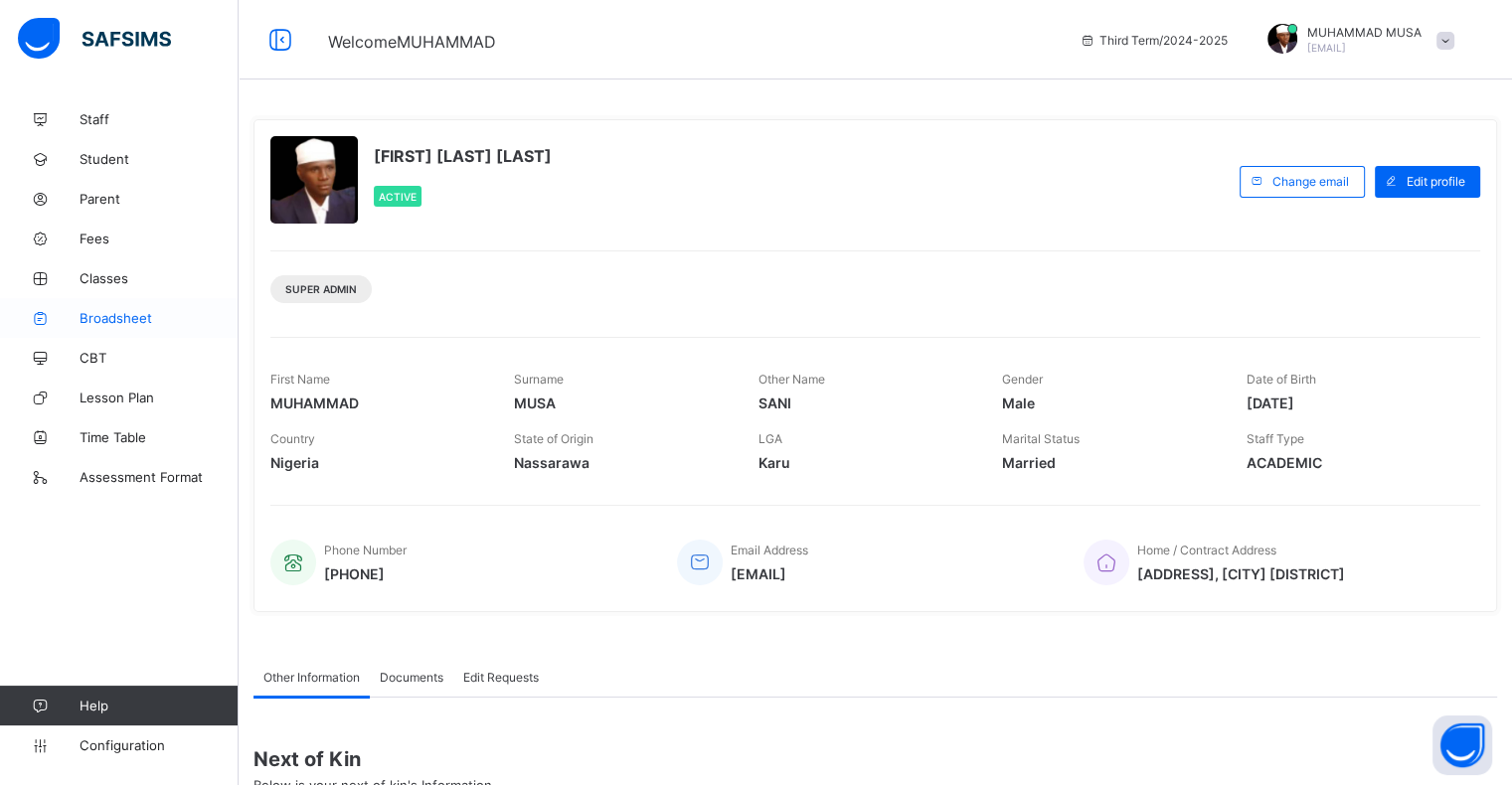 click on "Broadsheet" at bounding box center (159, 318) 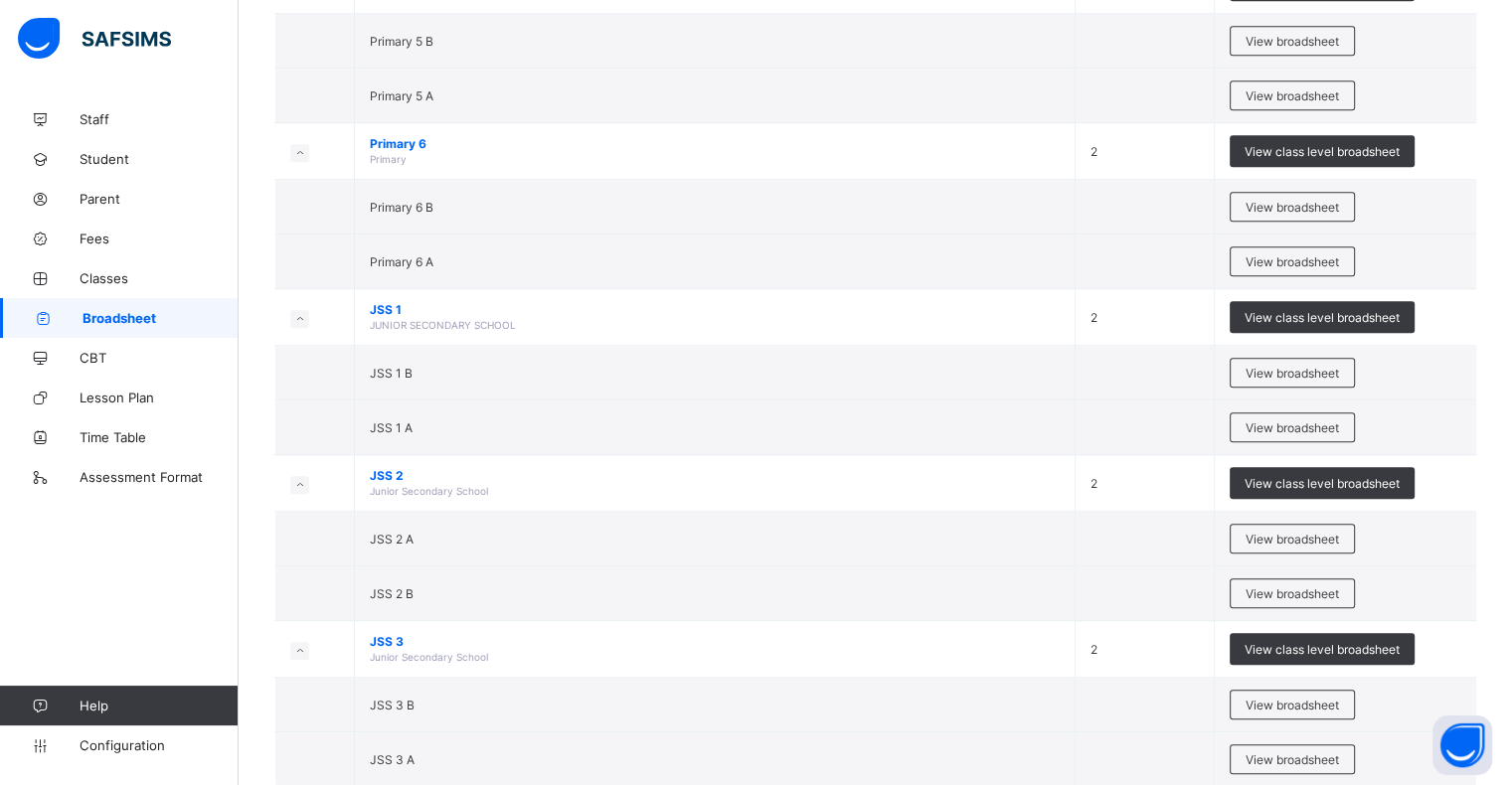 scroll, scrollTop: 1151, scrollLeft: 0, axis: vertical 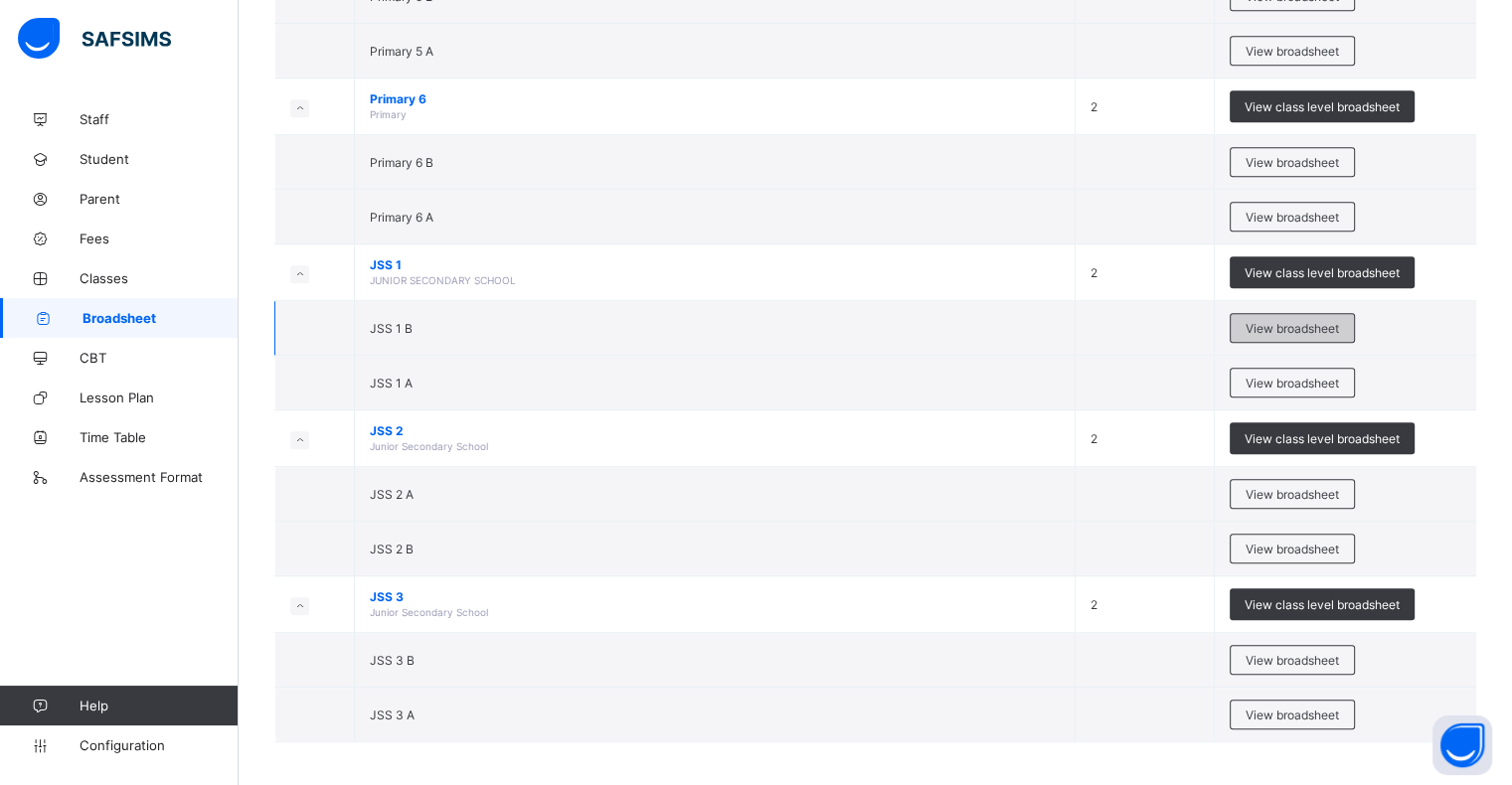 click on "View broadsheet" at bounding box center (1292, 328) 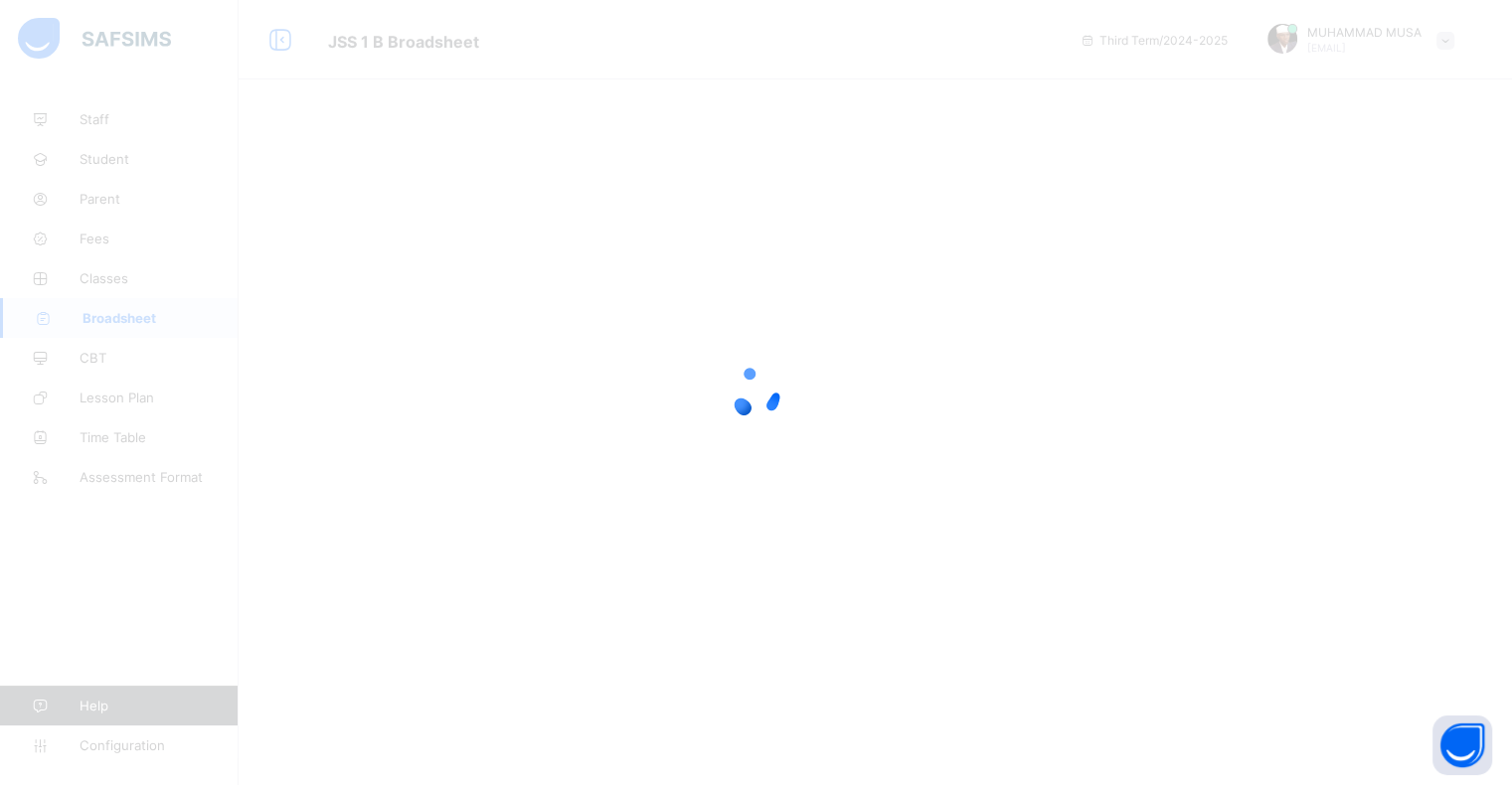 scroll, scrollTop: 0, scrollLeft: 0, axis: both 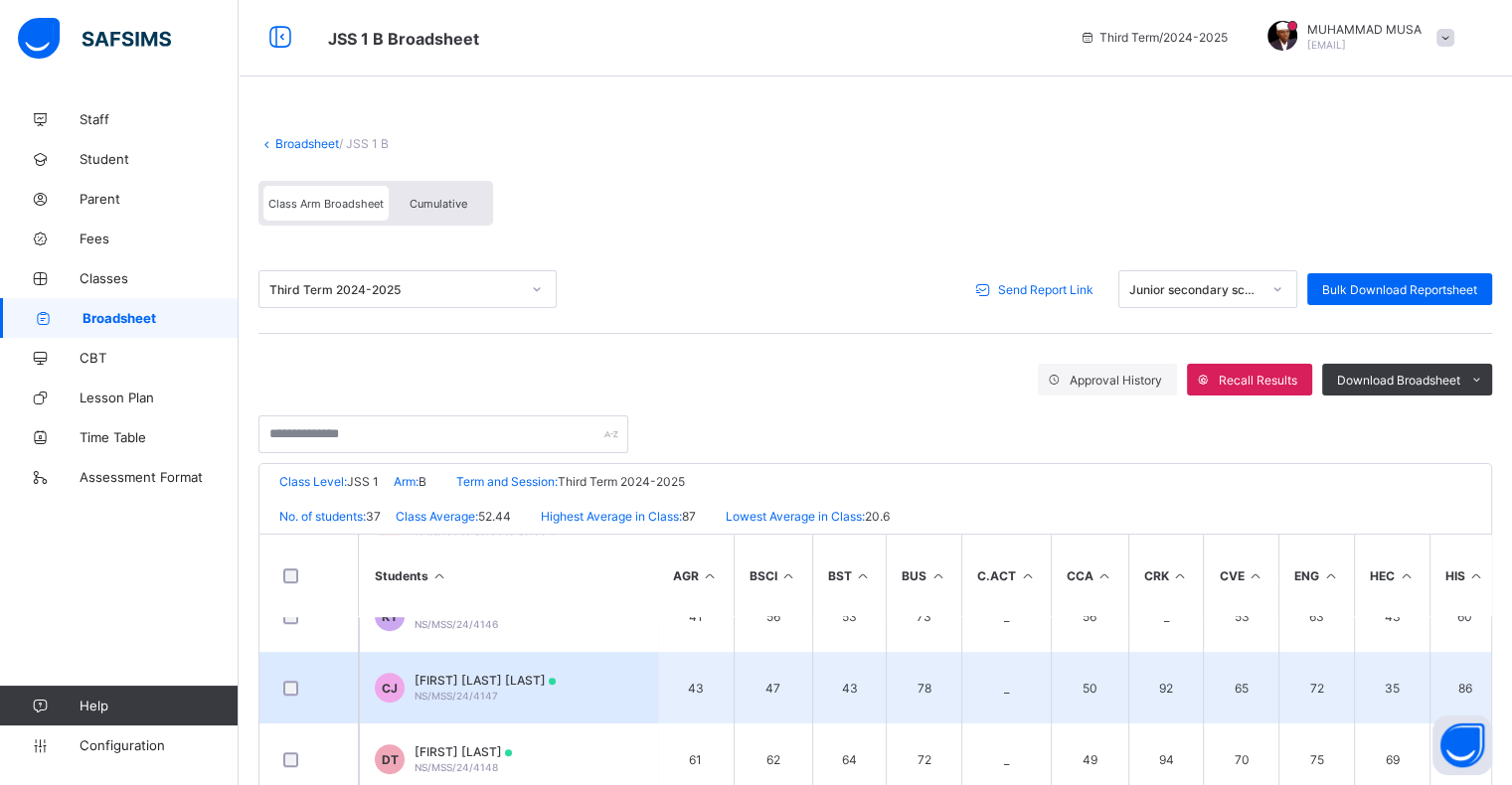 click on "CJ Christiana Oluchi John   NS/MSS/24/4147" at bounding box center [508, 688] 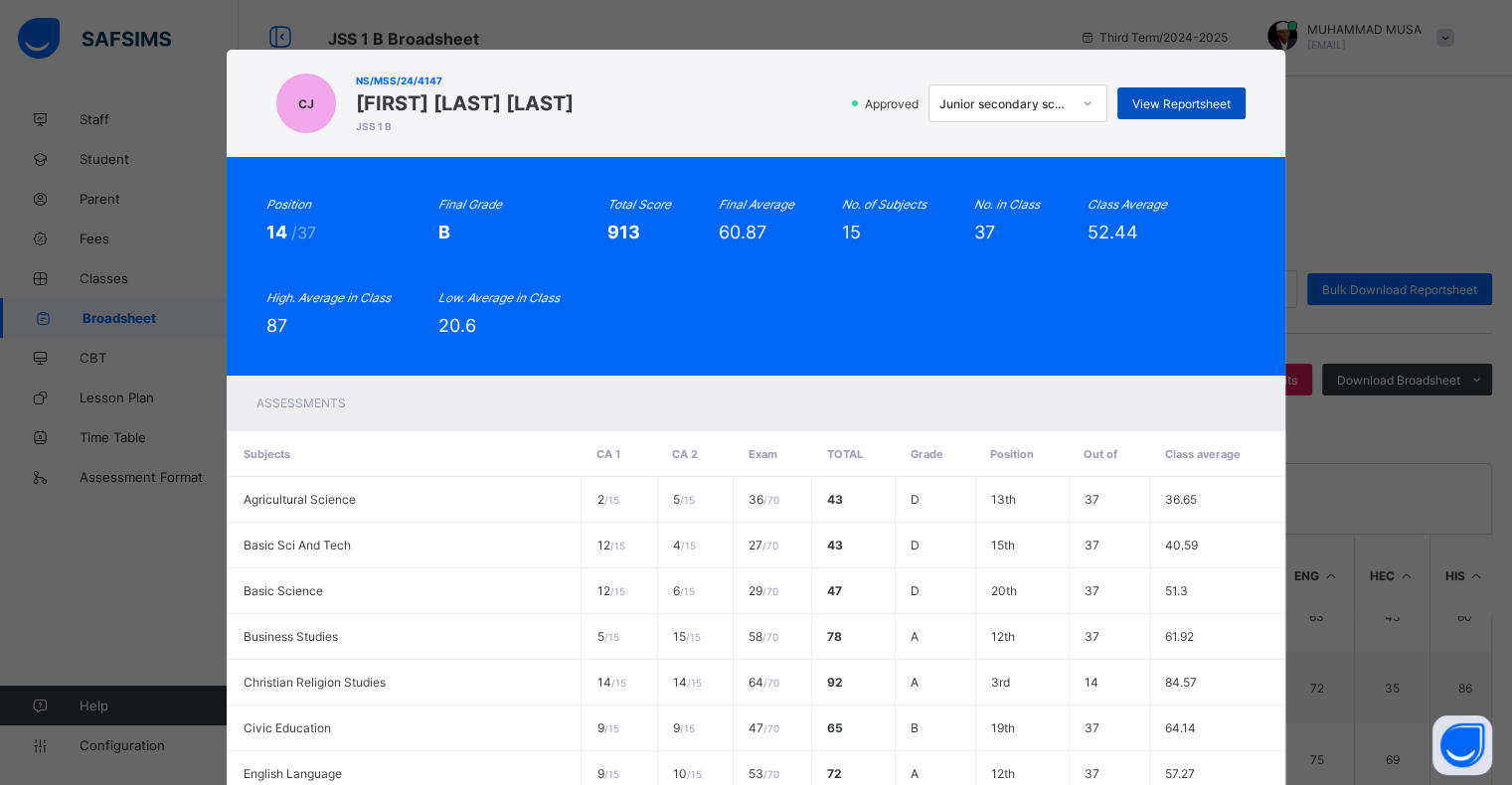 click on "View Reportsheet" at bounding box center [1181, 103] 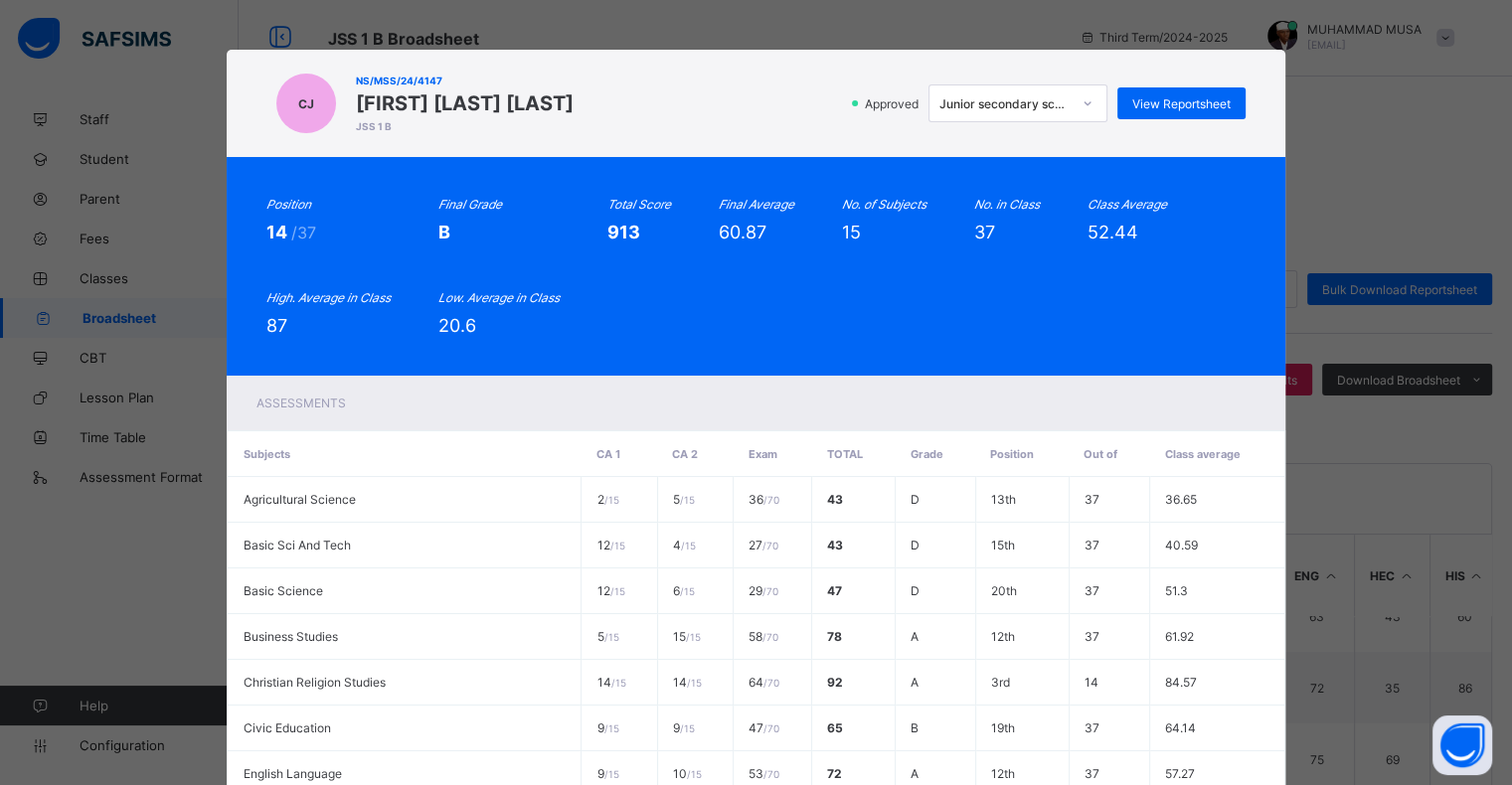 click on "CJ   NS/MSS/24/4147     Christiana Oluchi John     JSS 1  B   Approved Junior secondary school View Reportsheet     Position         14       /37         Final Grade         B         Total Score         913         Final Average         60.87         No. of Subjects         15         No. in Class         37         Class Average         52.44         High. Average in Class         87         Low. Average in Class         20.6     Assessments     Subjects       CA 1     CA 2     Exam       Total         Grade         Position         Out of         Class average       Agricultural Science     2 / 15     5 / 15     36 / 70     43     D     13th     37     36.65     Basic Sci And Tech     12 / 15     4 / 15     27 / 70     43     D     15th     37     40.59     Basic Science     12 / 15     6 / 15     29 / 70     47     D     20th     37     51.3     Business Studies     5 / 15     15 / 15     58 / 70     78     A     12th     37     61.92     Christian Religion Studies     14 / 15     14 / 15     64 / 70" at bounding box center [756, 392] 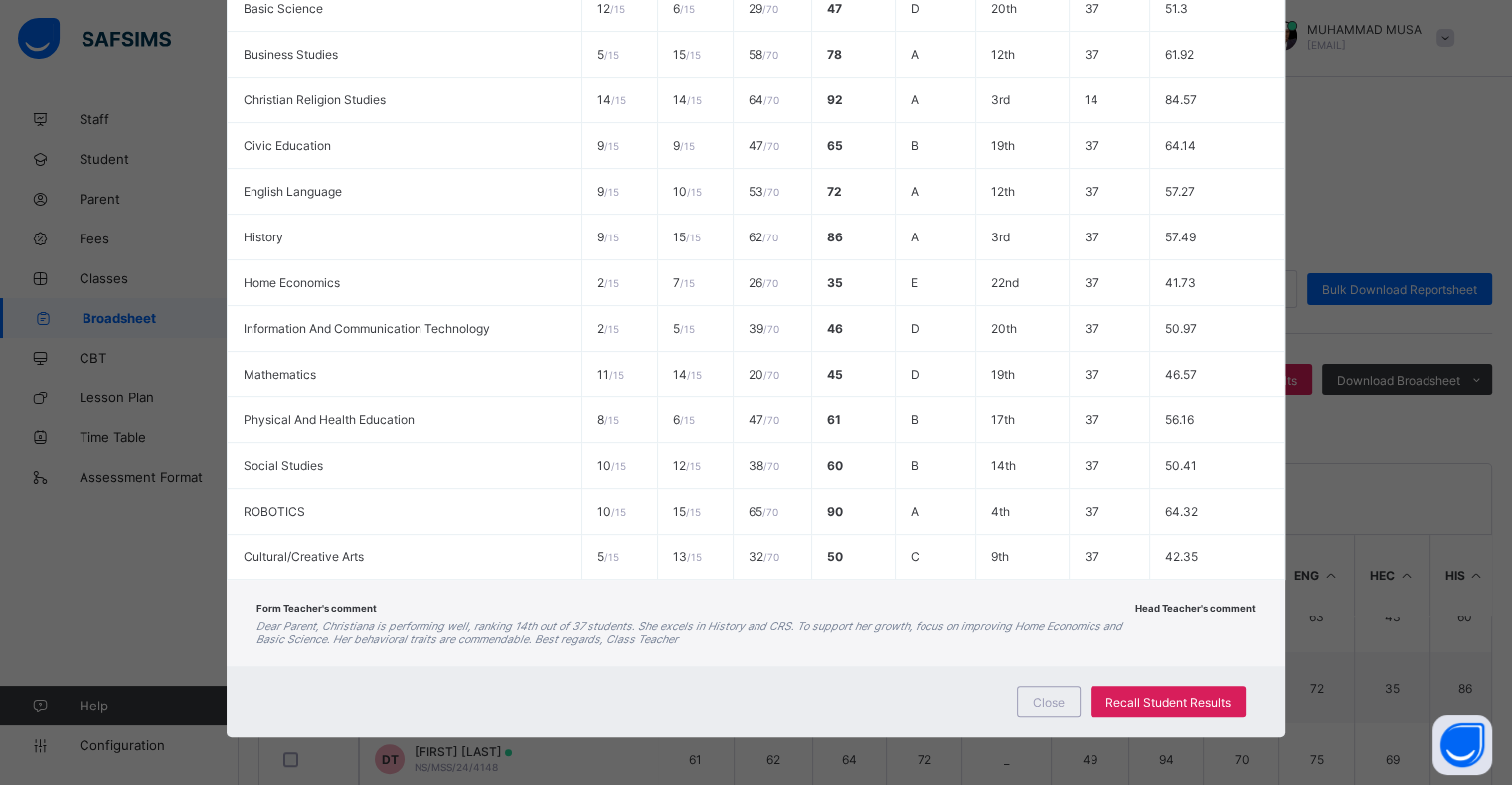 scroll, scrollTop: 584, scrollLeft: 0, axis: vertical 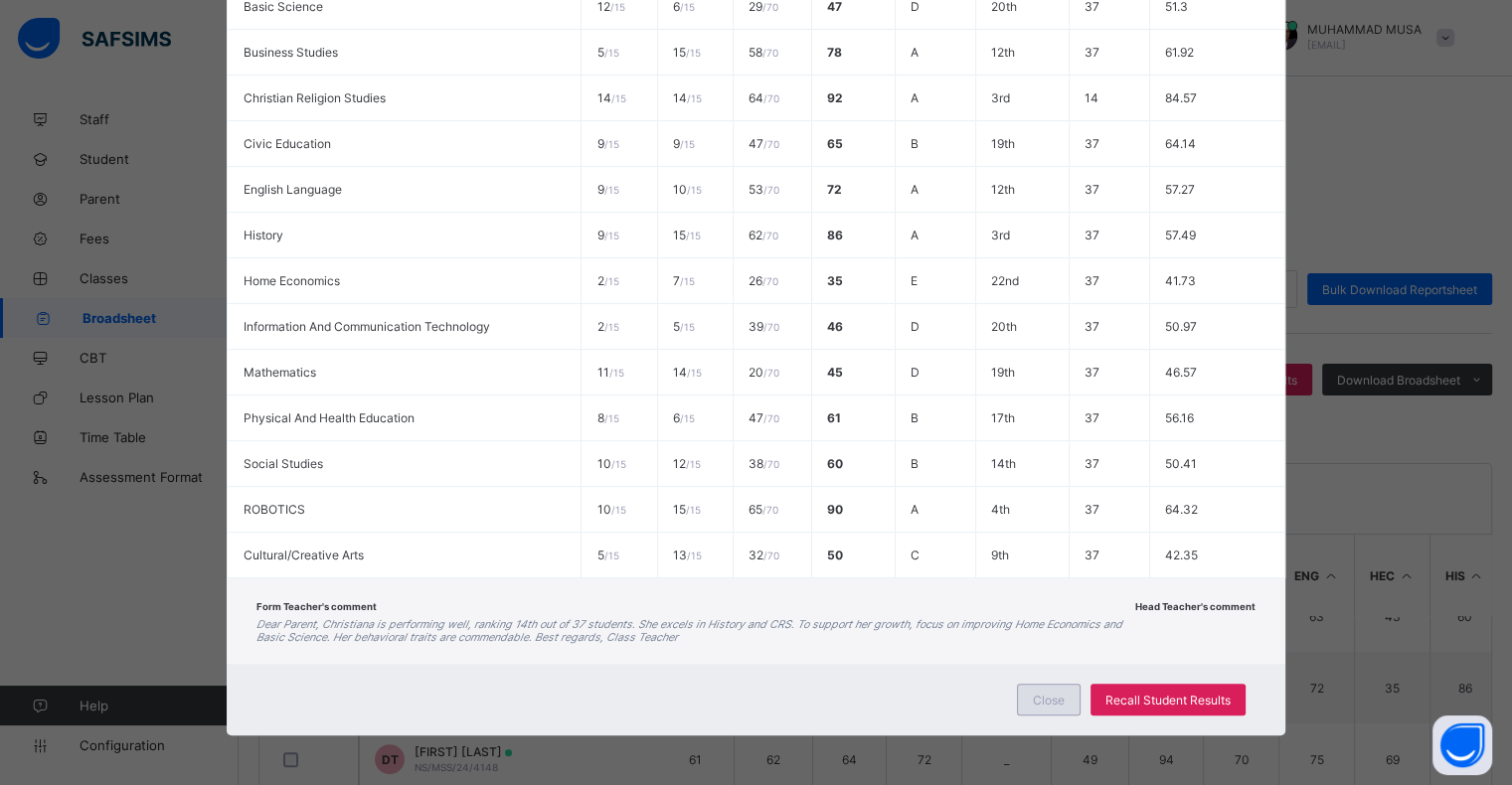 click on "Close" at bounding box center [1049, 700] 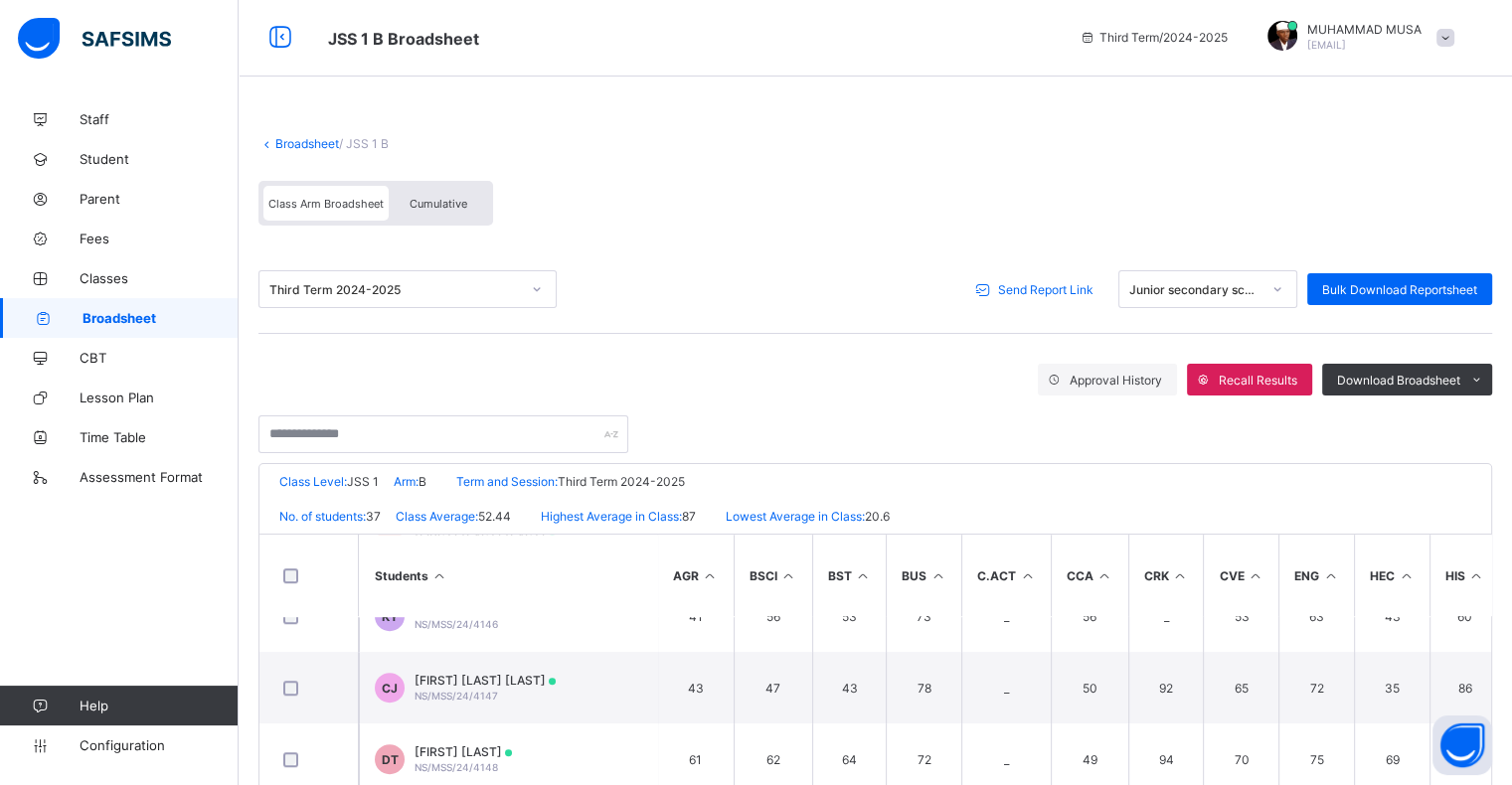 click on "Broadsheet" at bounding box center (160, 318) 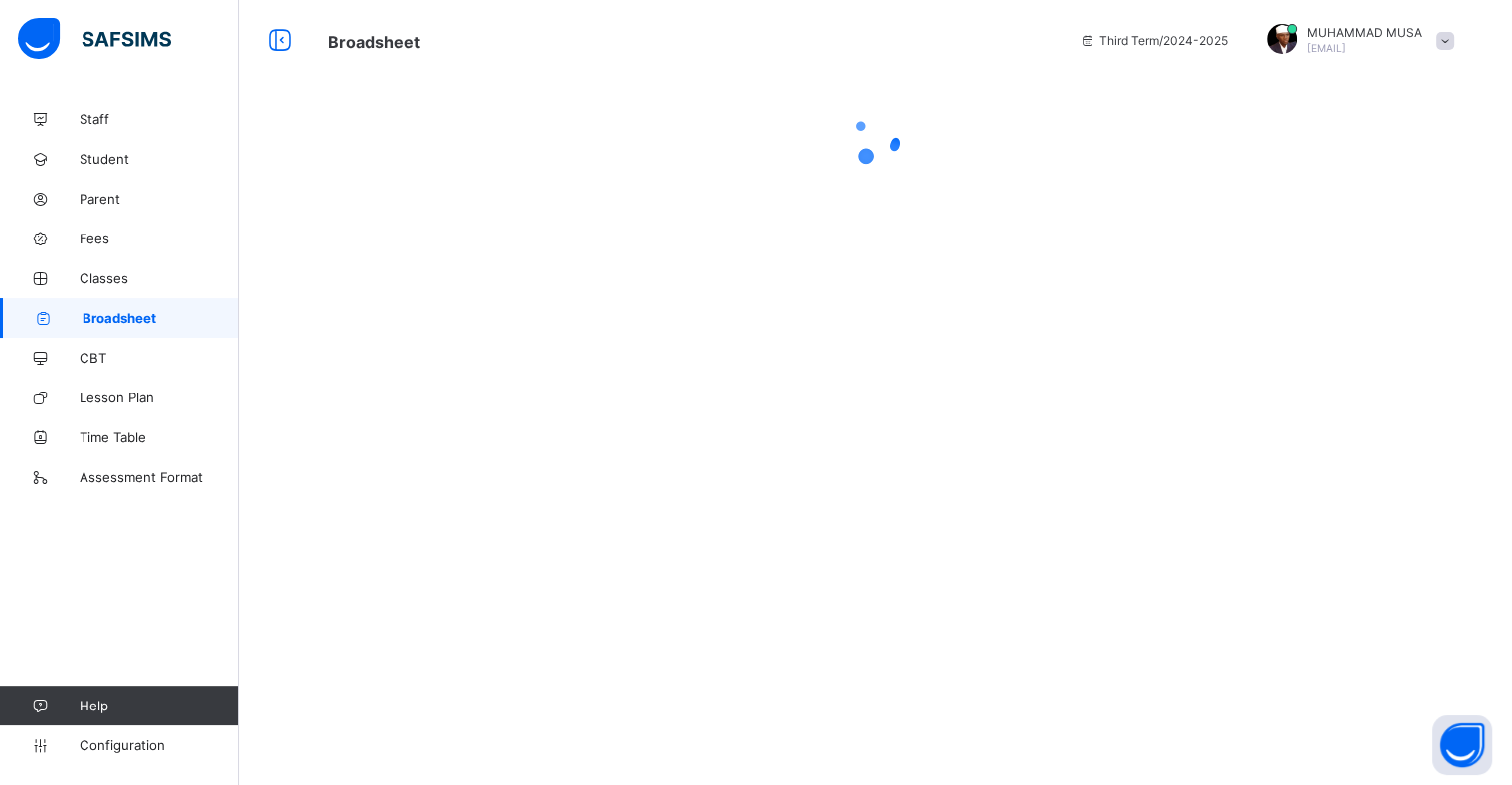 scroll, scrollTop: 0, scrollLeft: 0, axis: both 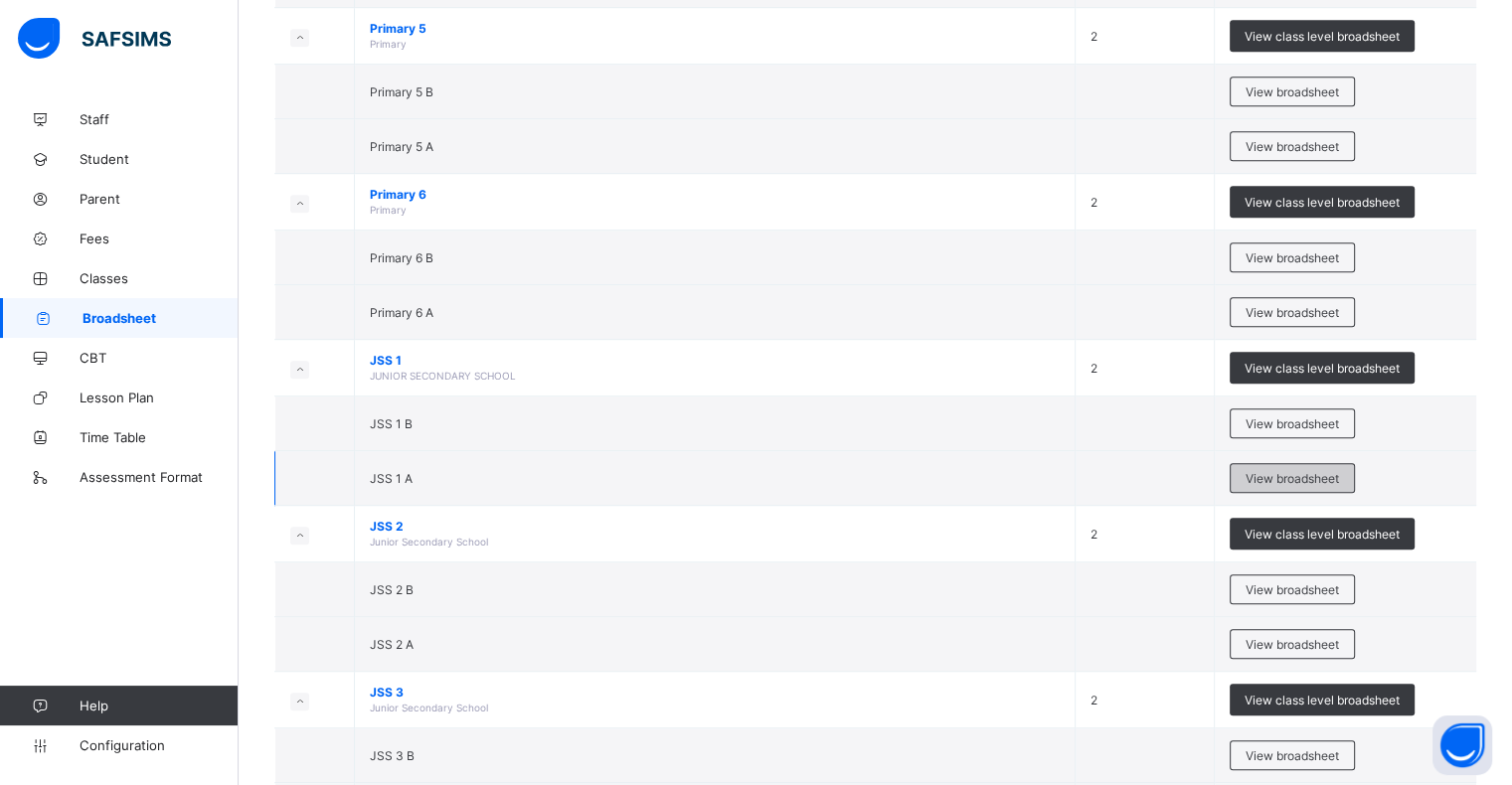 click on "View broadsheet" at bounding box center (1292, 478) 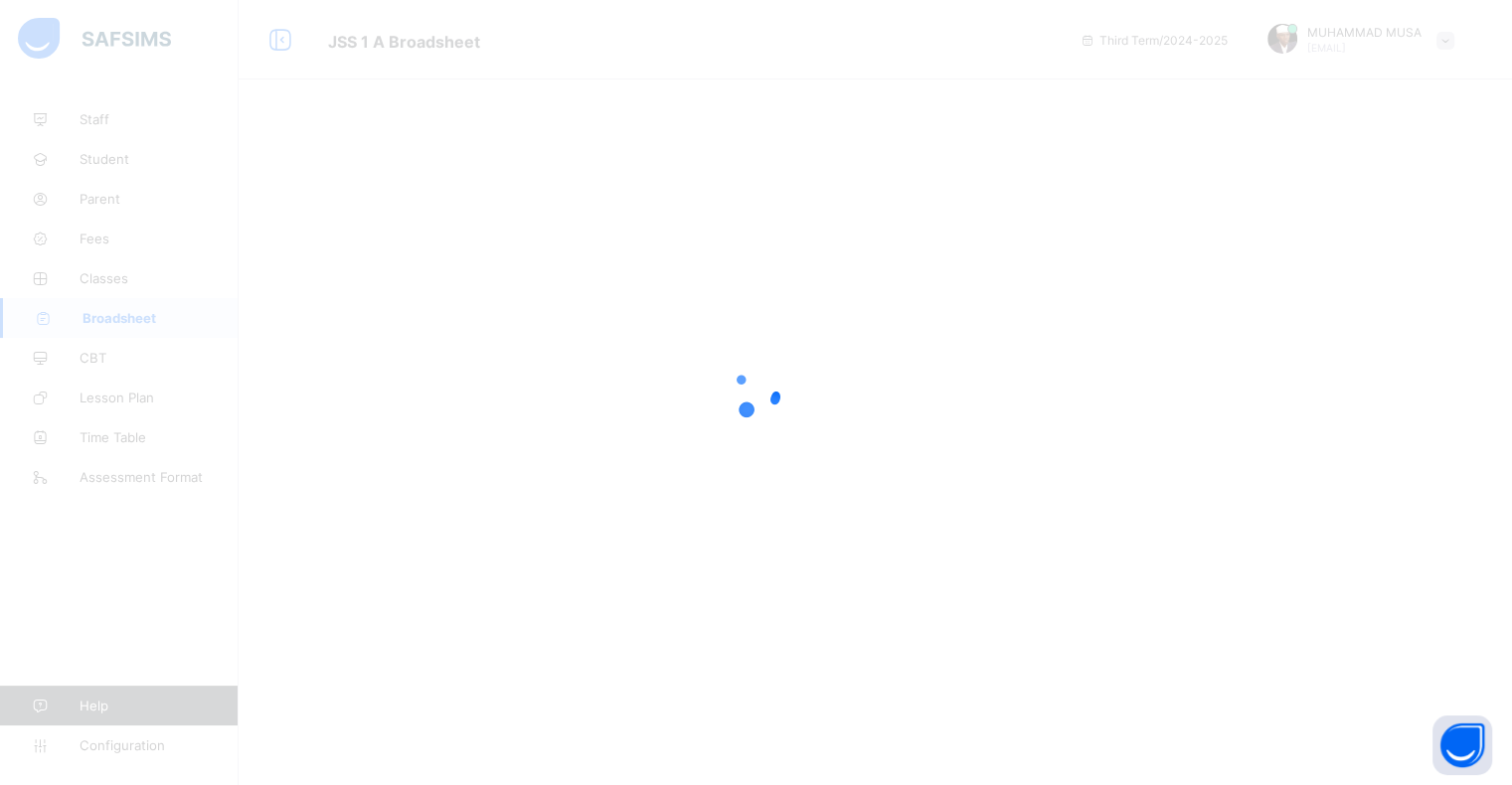 scroll, scrollTop: 0, scrollLeft: 0, axis: both 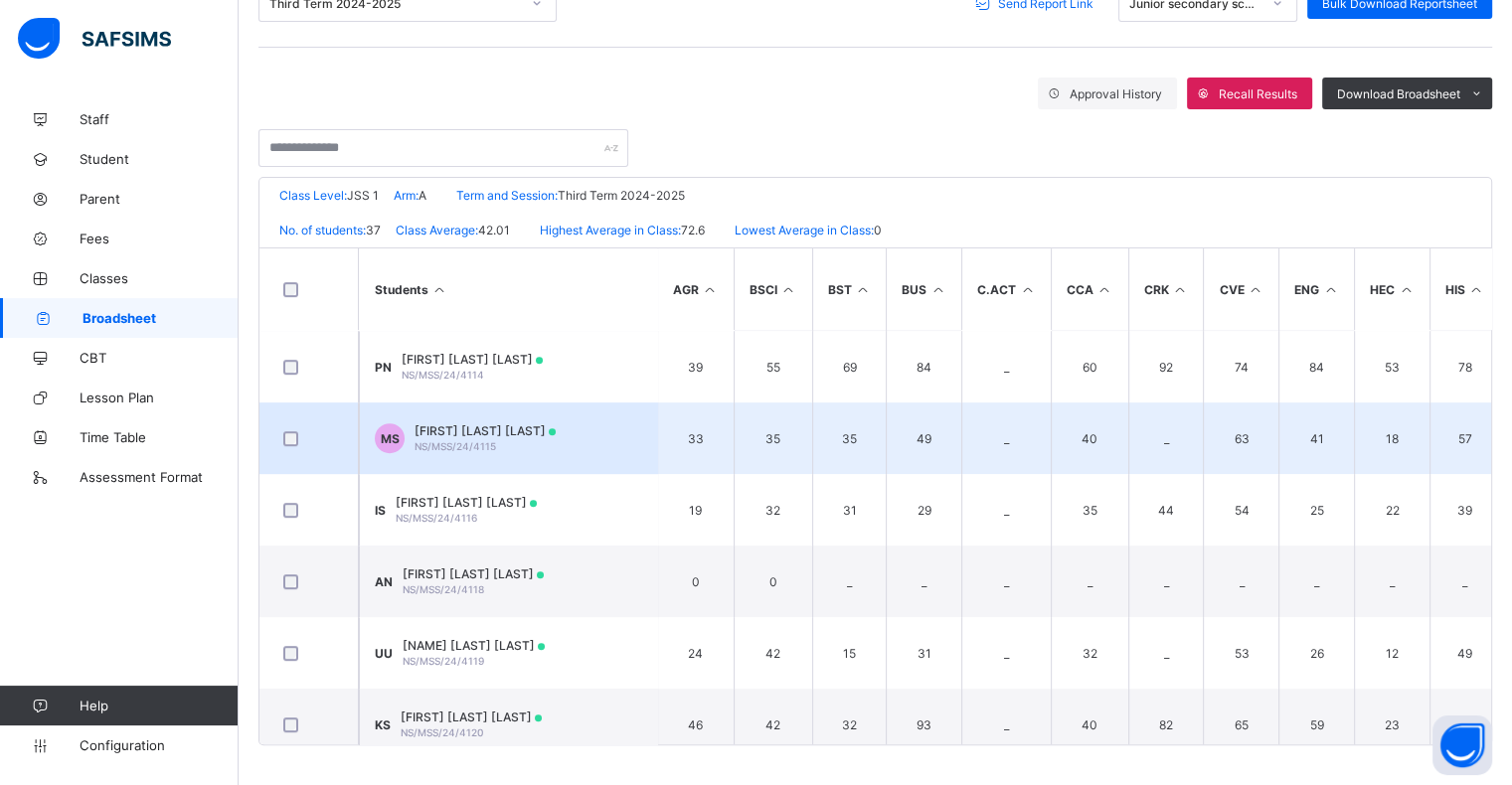 click at bounding box center (308, 438) 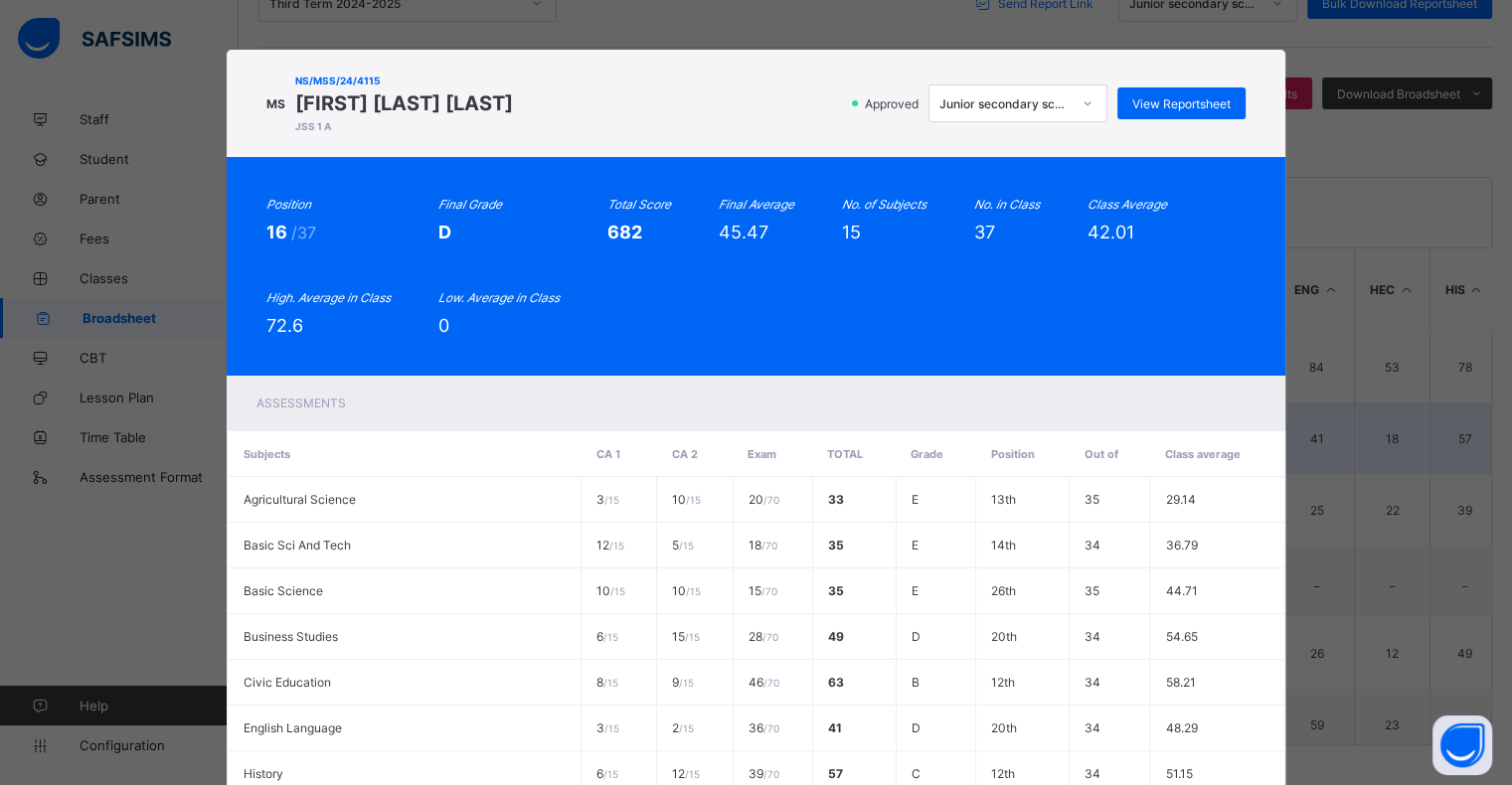 click on "CA 1" at bounding box center (619, 454) 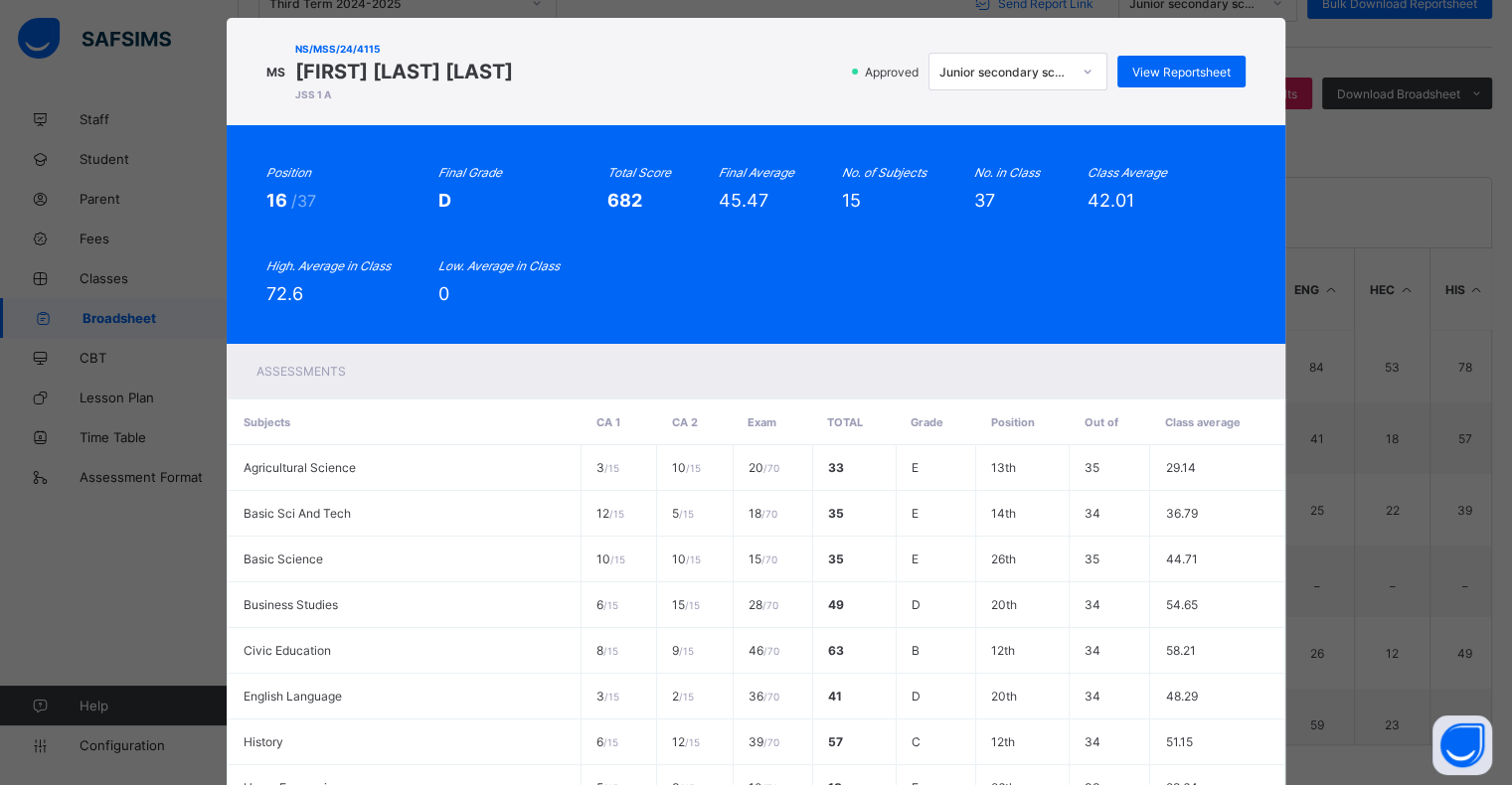 scroll, scrollTop: 0, scrollLeft: 0, axis: both 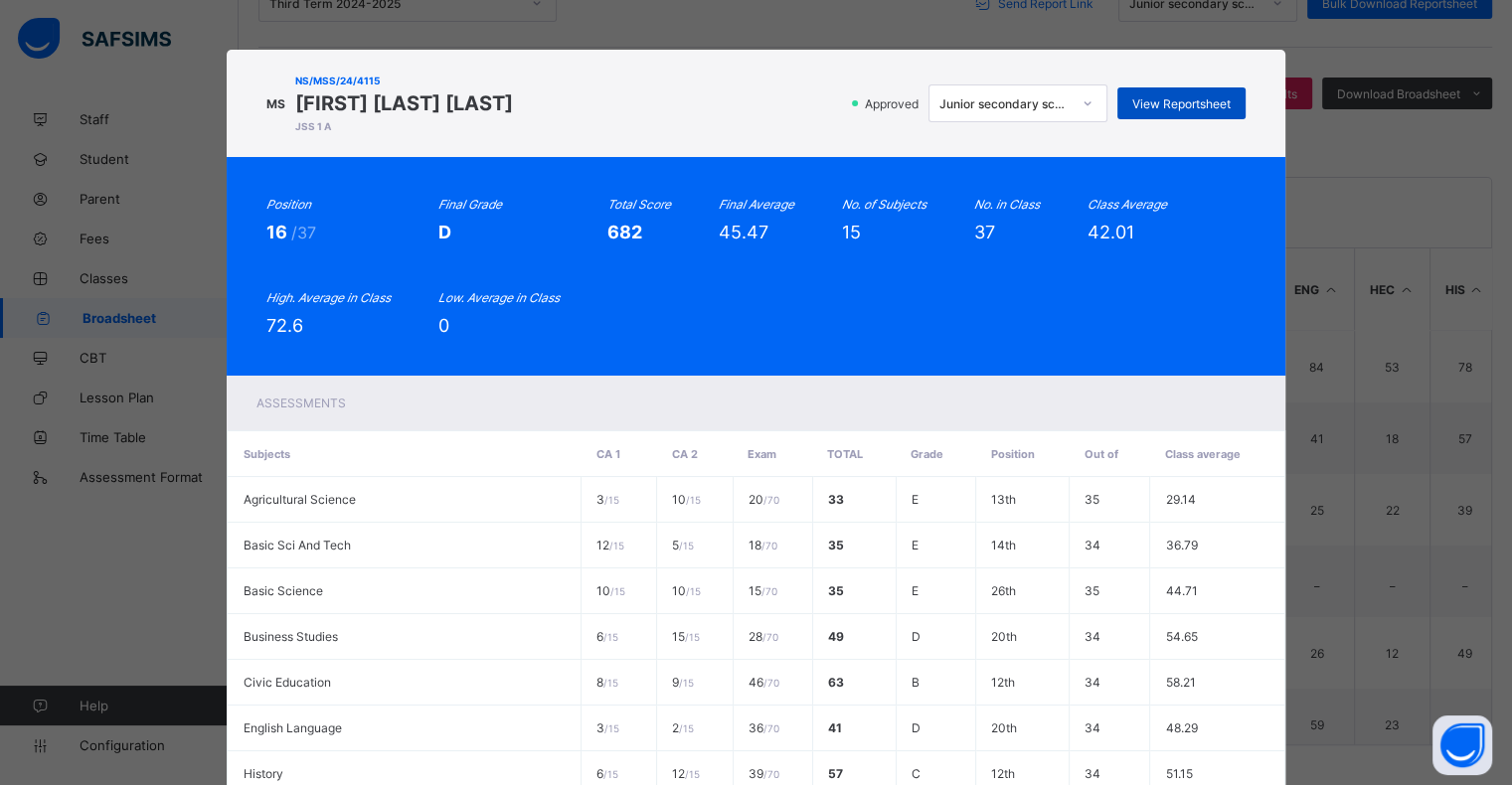 click on "View Reportsheet" at bounding box center [1181, 103] 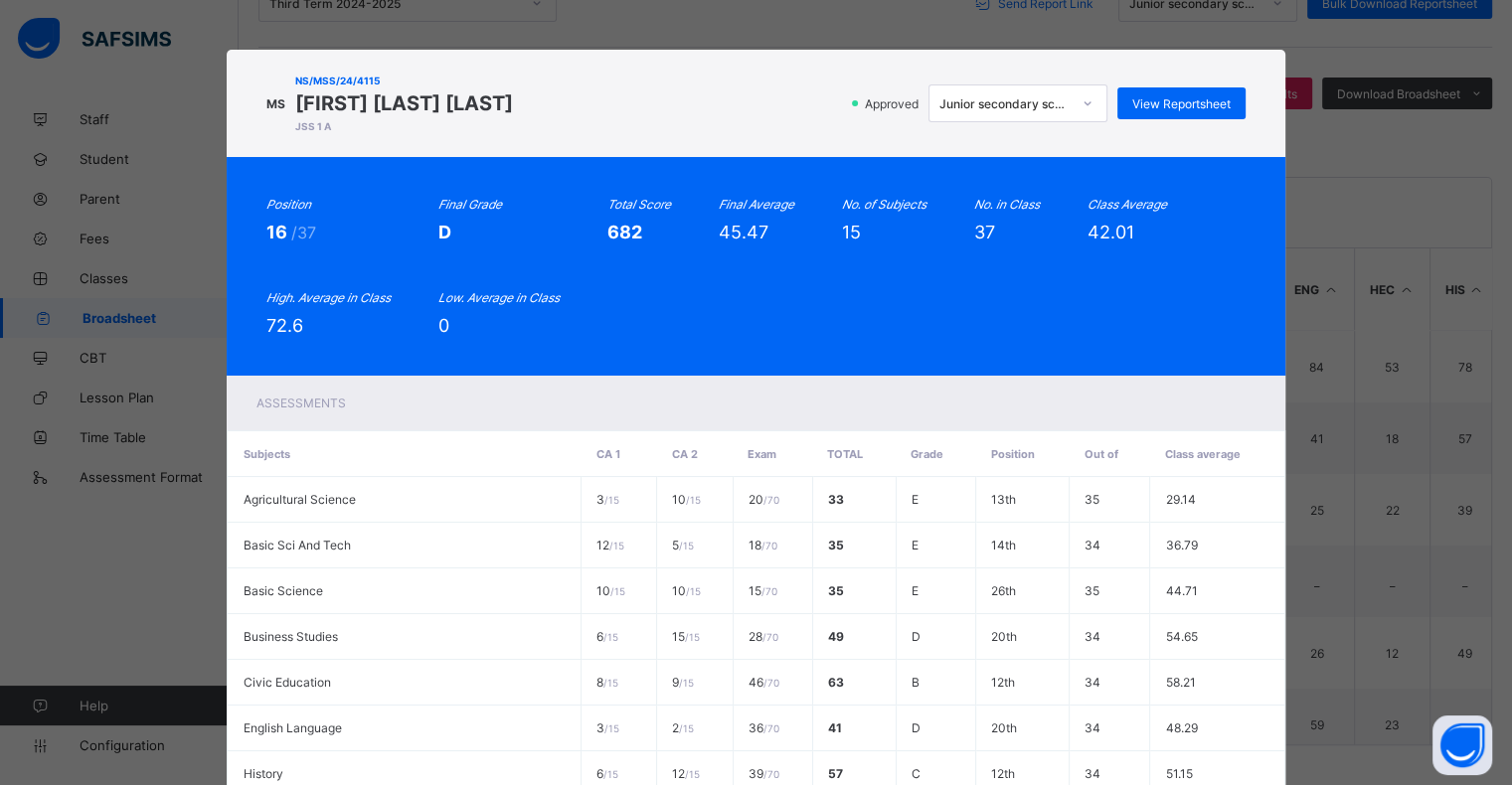 click on "Assessments" at bounding box center [756, 402] 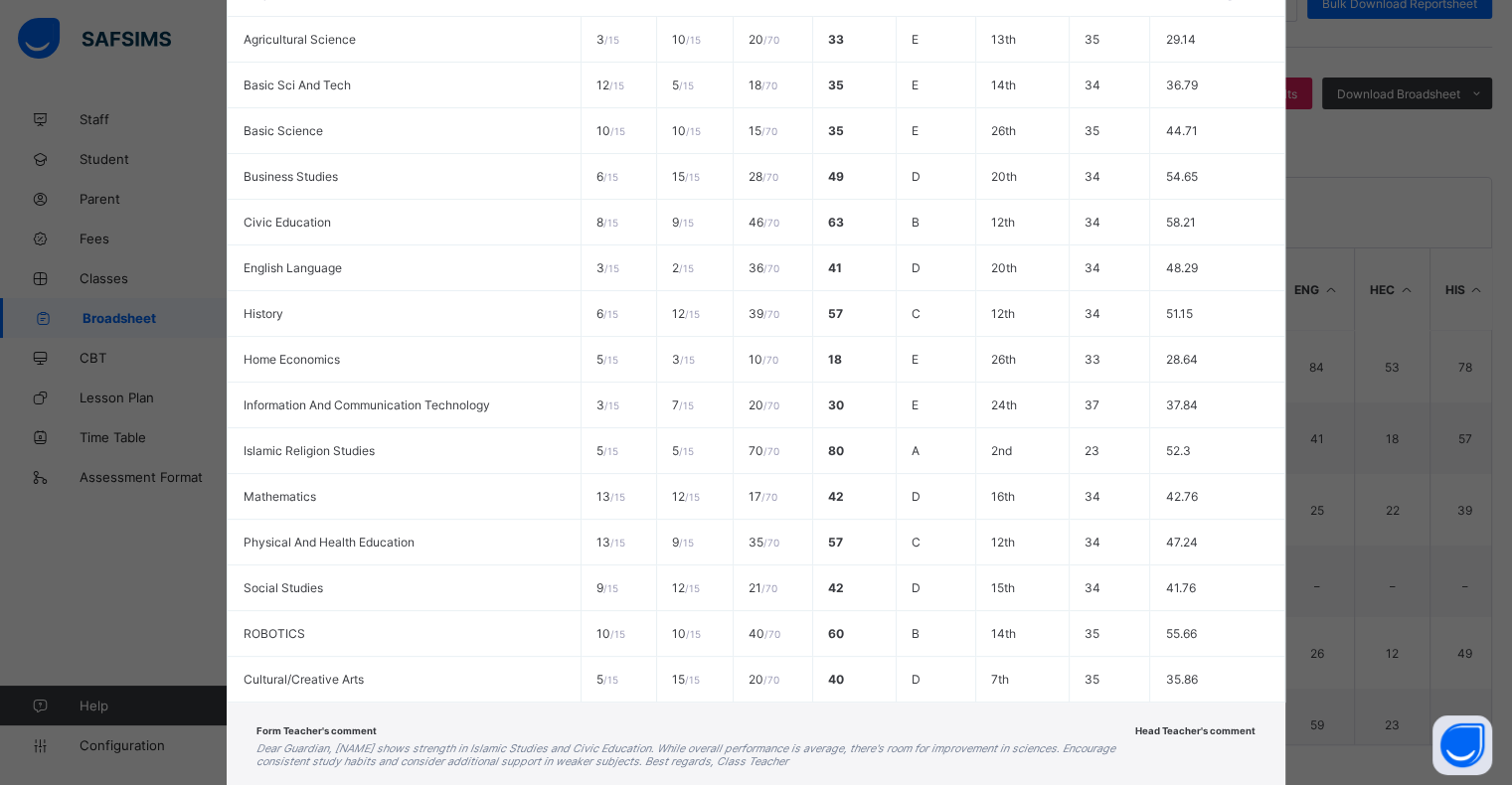 scroll, scrollTop: 584, scrollLeft: 0, axis: vertical 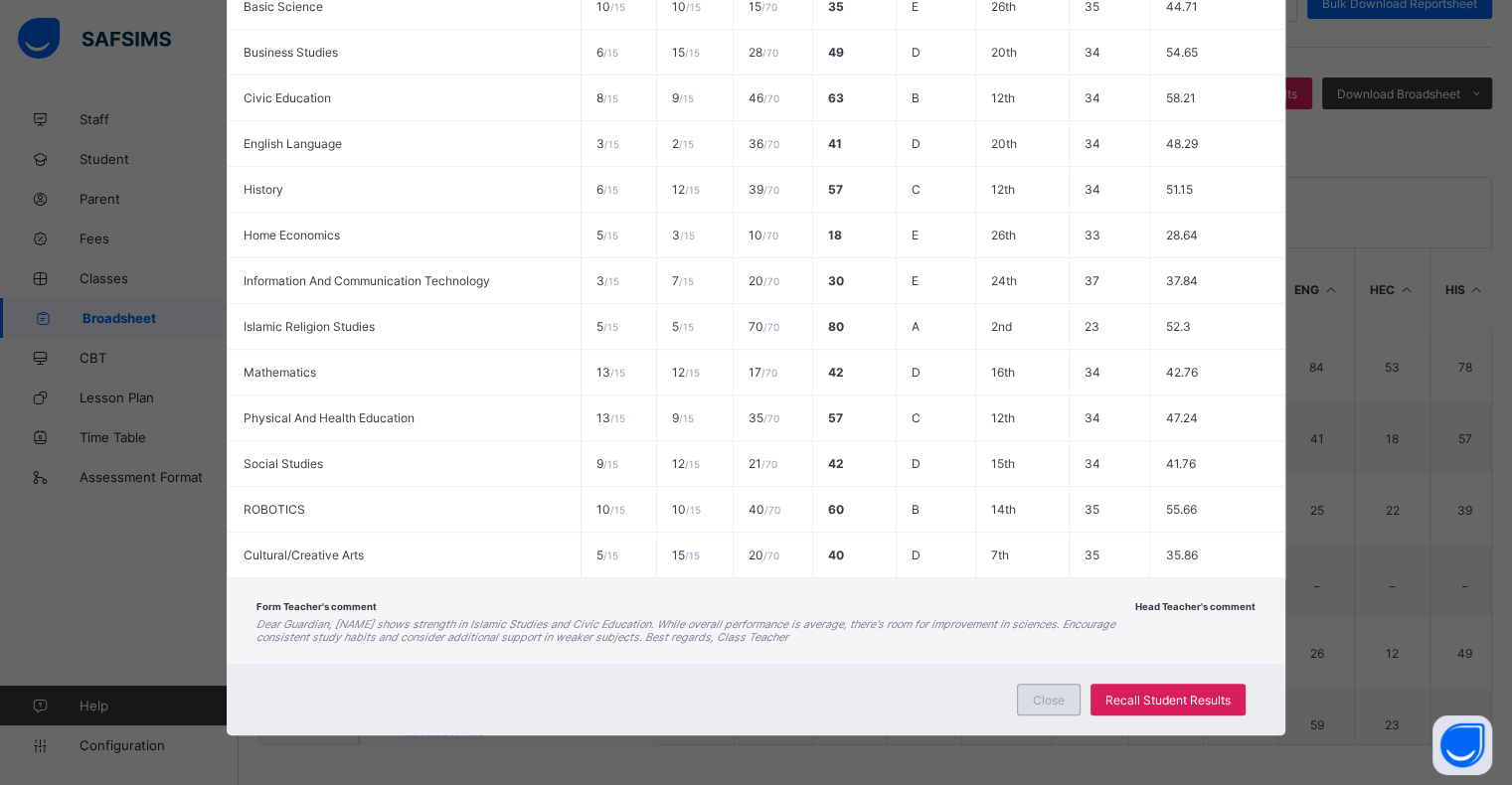 click on "Close" at bounding box center (1049, 700) 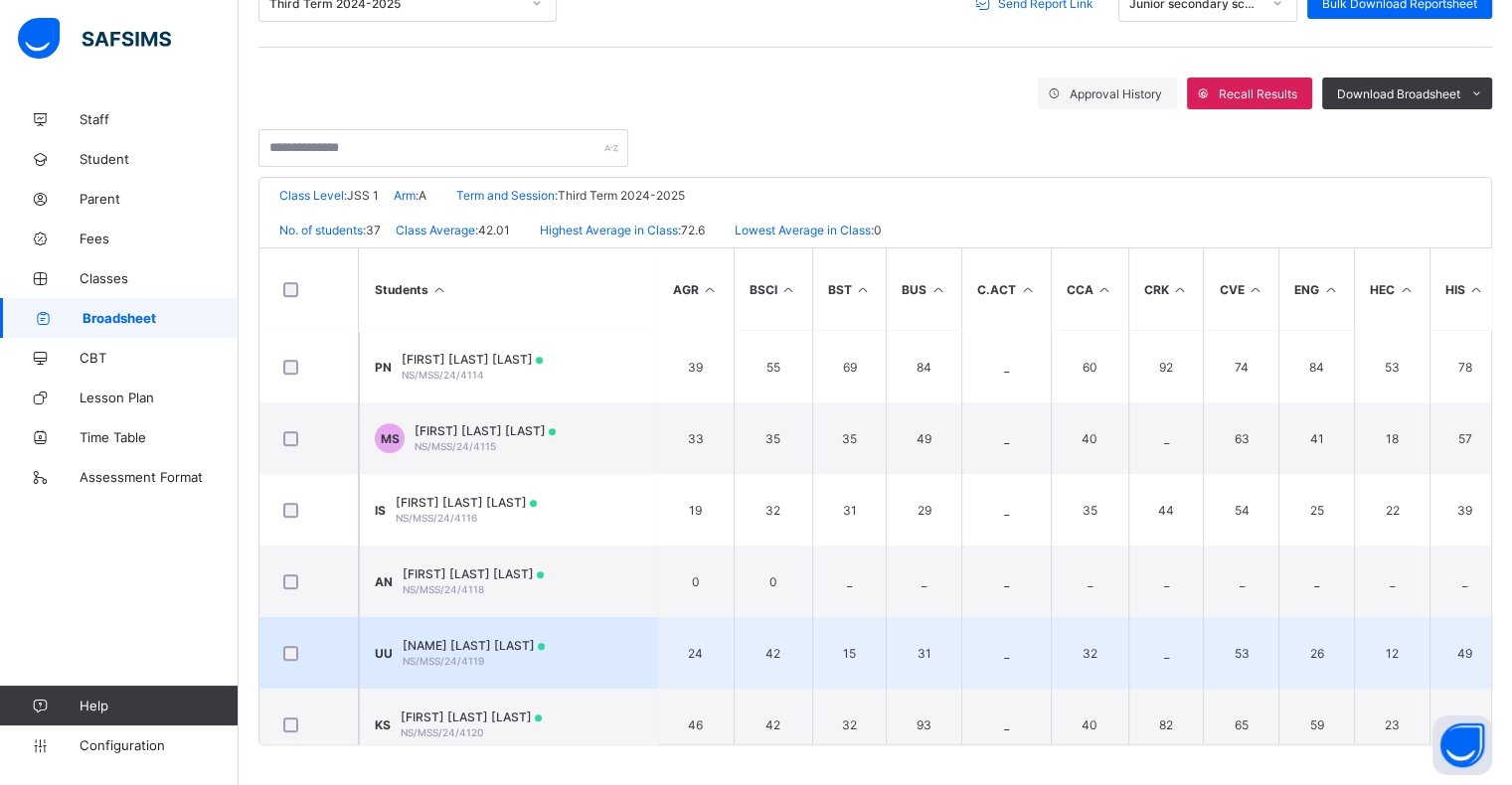 click at bounding box center [308, 653] 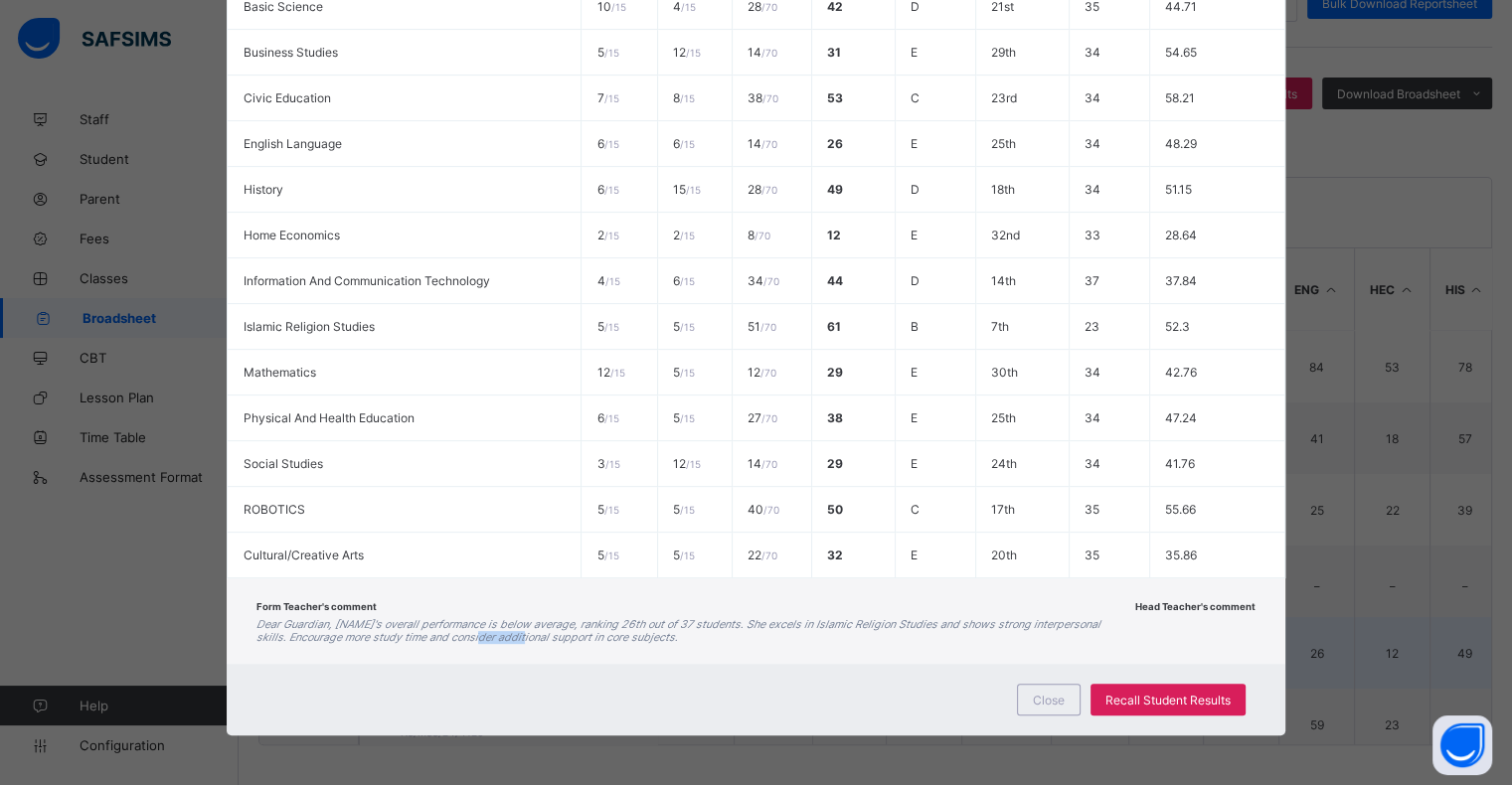 click on "Form Teacher's comment Dear Guardian,
Ummu-Salama's overall performance is below average, ranking 26th out of 37 students. She excels in Islamic Religion Studies and shows strong interpersonal skills. Encourage more study time and consider additional support in core subjects.   Head Teacher's comment" at bounding box center [756, 621] 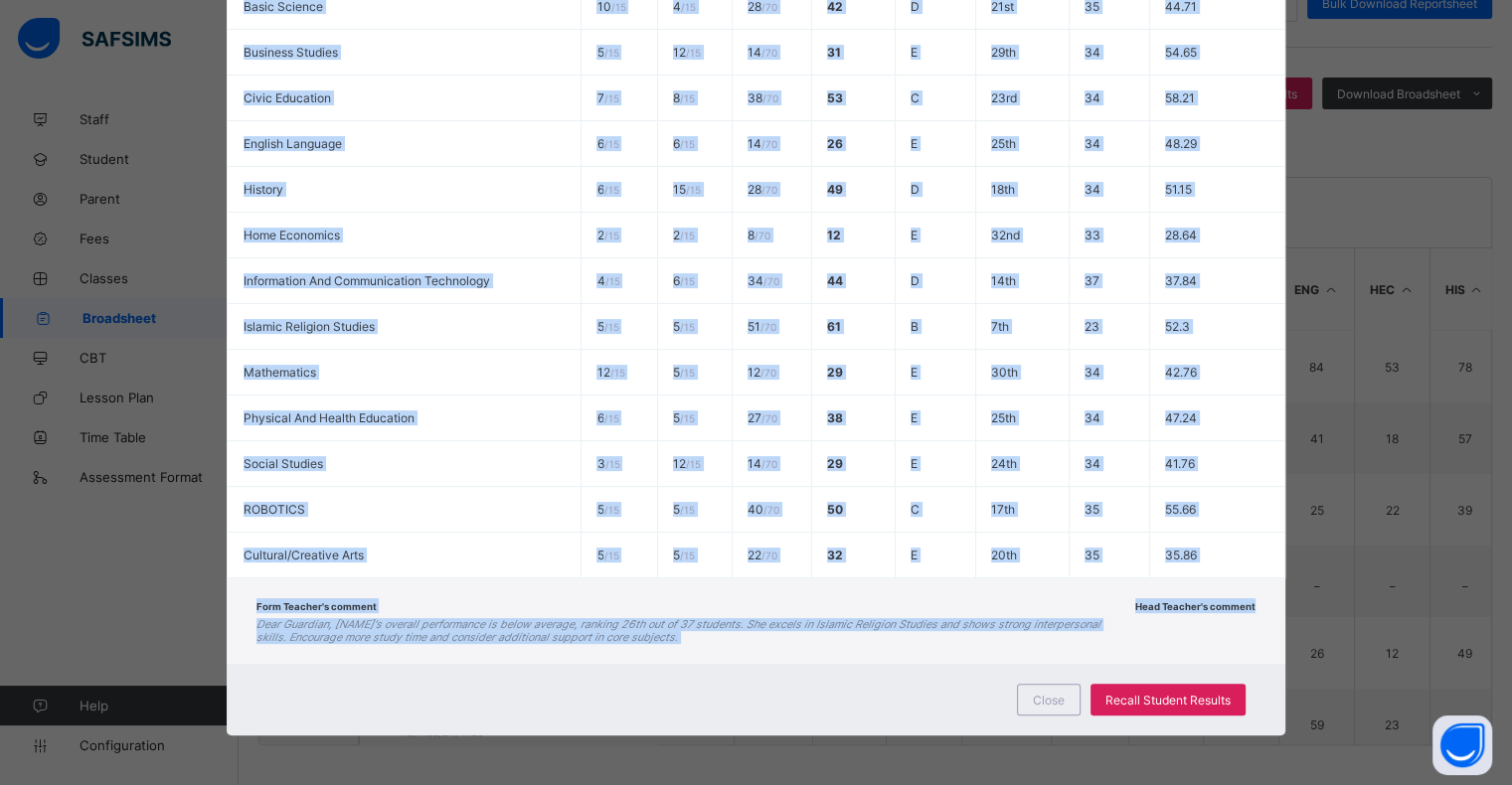 drag, startPoint x: 1502, startPoint y: 658, endPoint x: 1504, endPoint y: 558, distance: 100.02 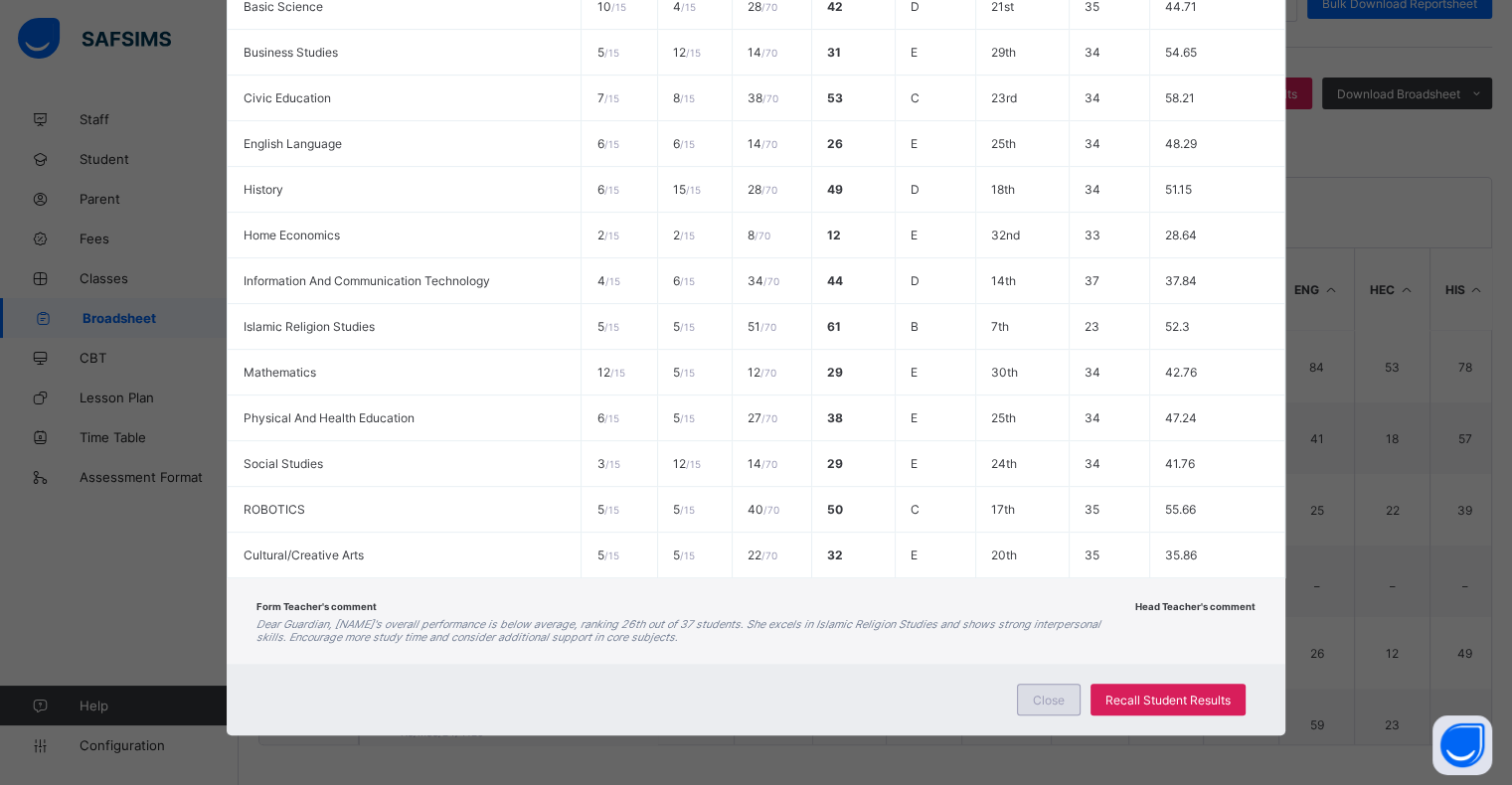 click on "Close" at bounding box center [1049, 700] 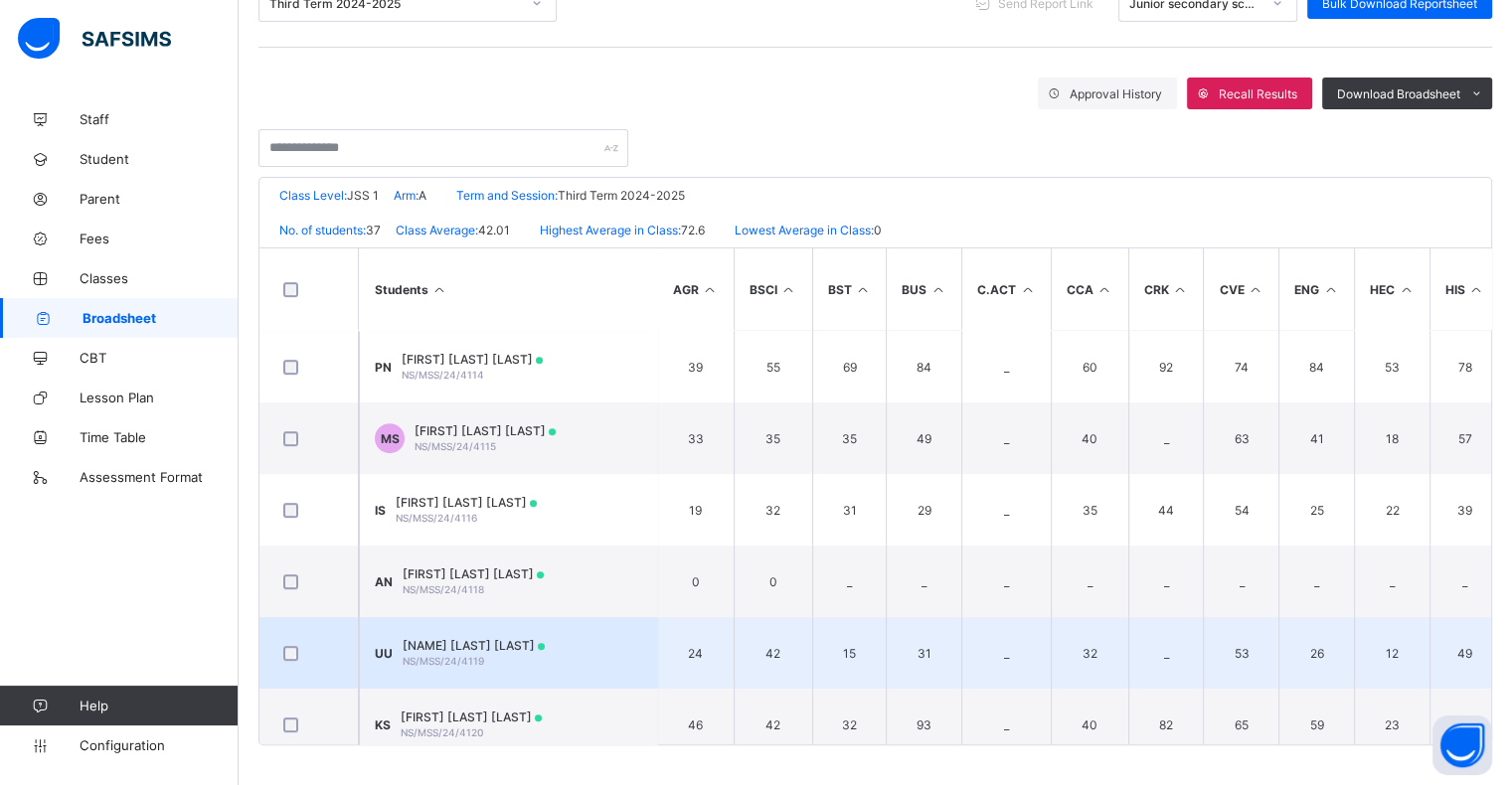 click on "UU Ummu-Salama Abdullahi Usman   NS/MSS/24/4119" at bounding box center (508, 653) 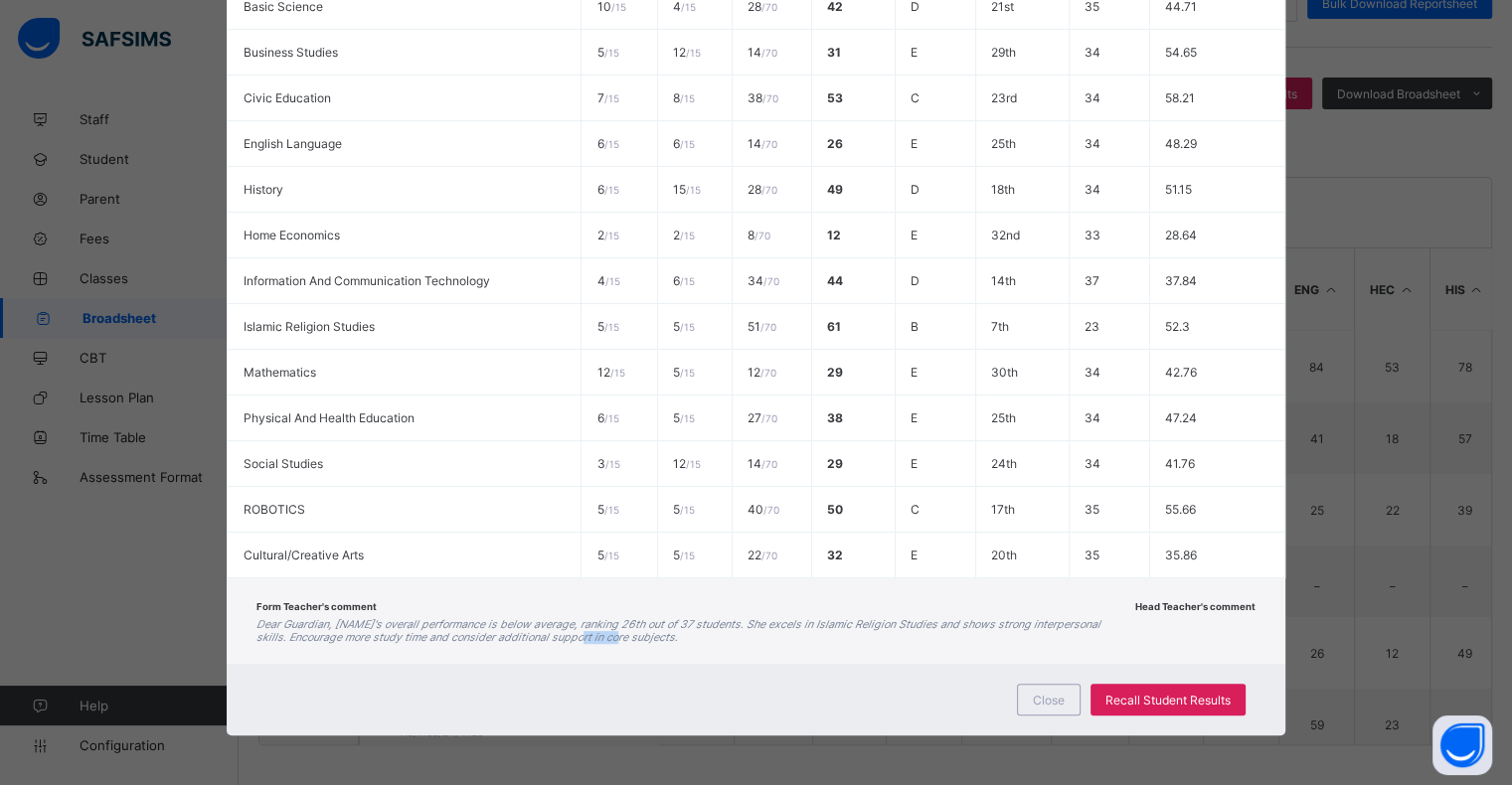 click on "Dear Guardian,
[FIRST]'s overall performance is below average, ranking 26th out of 37 students. She excels in Islamic Religion Studies and shows strong interpersonal skills. Encourage more study time and consider additional support in core subjects." at bounding box center (678, 631) 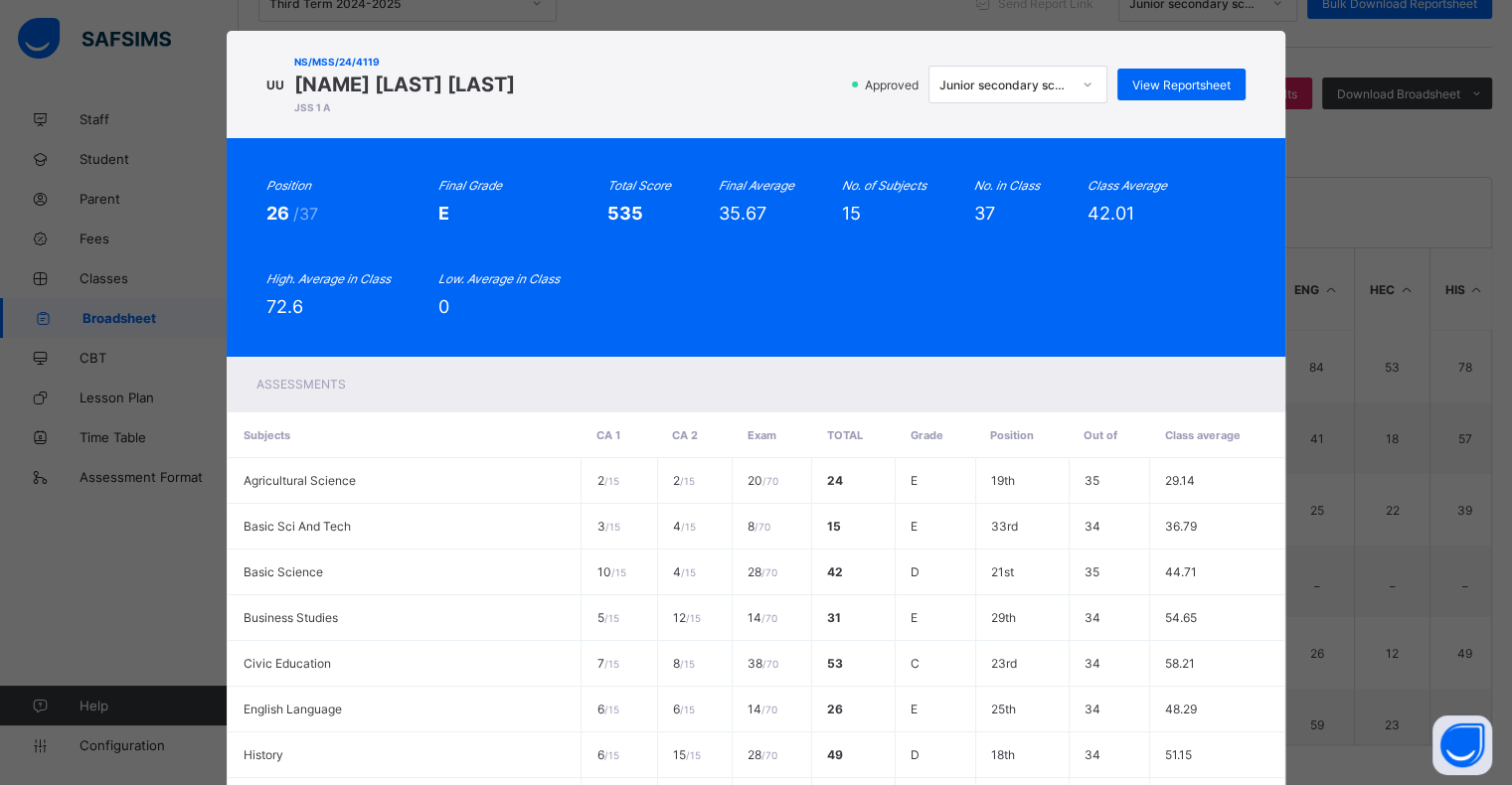 scroll, scrollTop: 0, scrollLeft: 0, axis: both 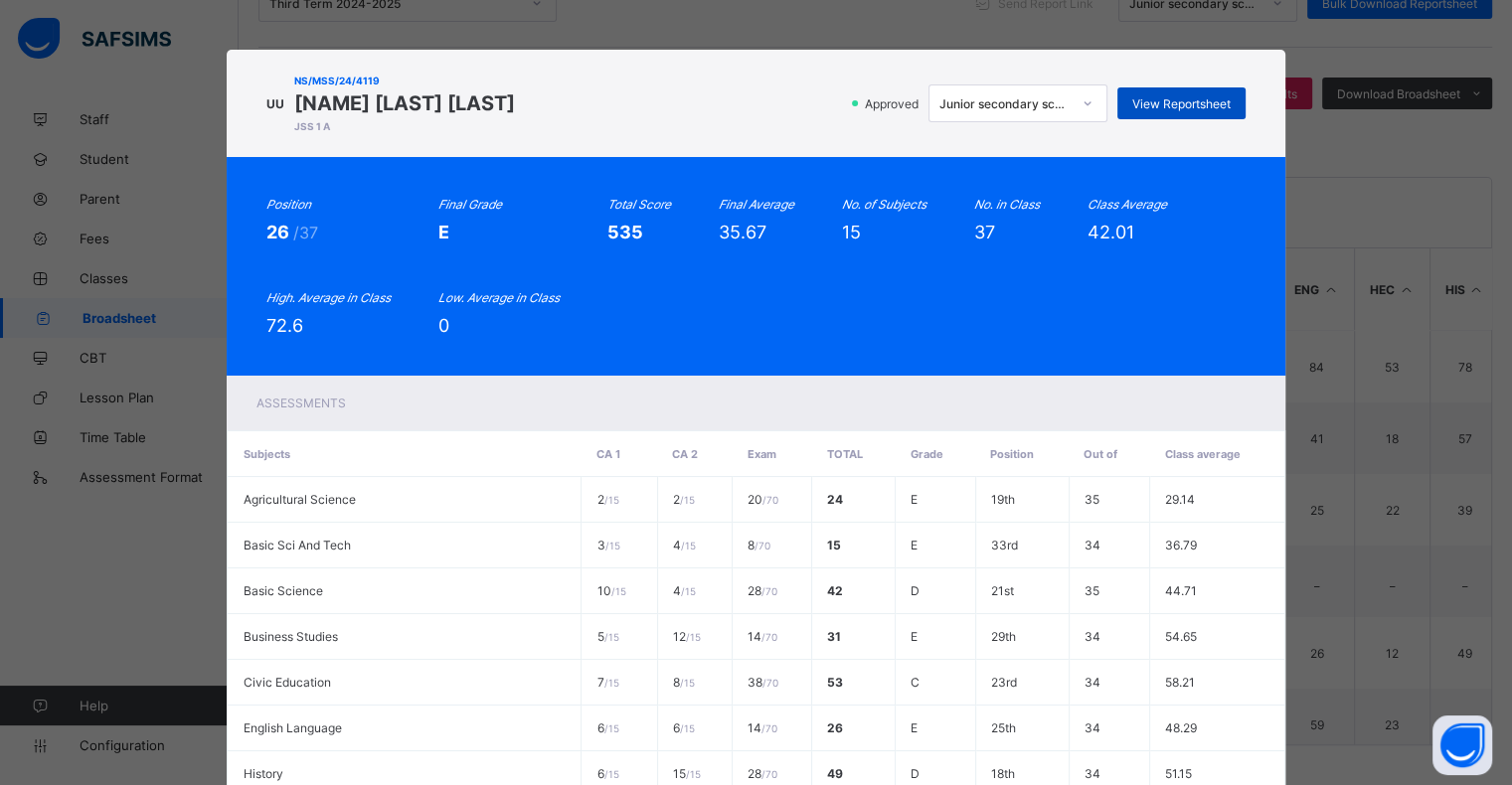 click on "View Reportsheet" at bounding box center (1181, 103) 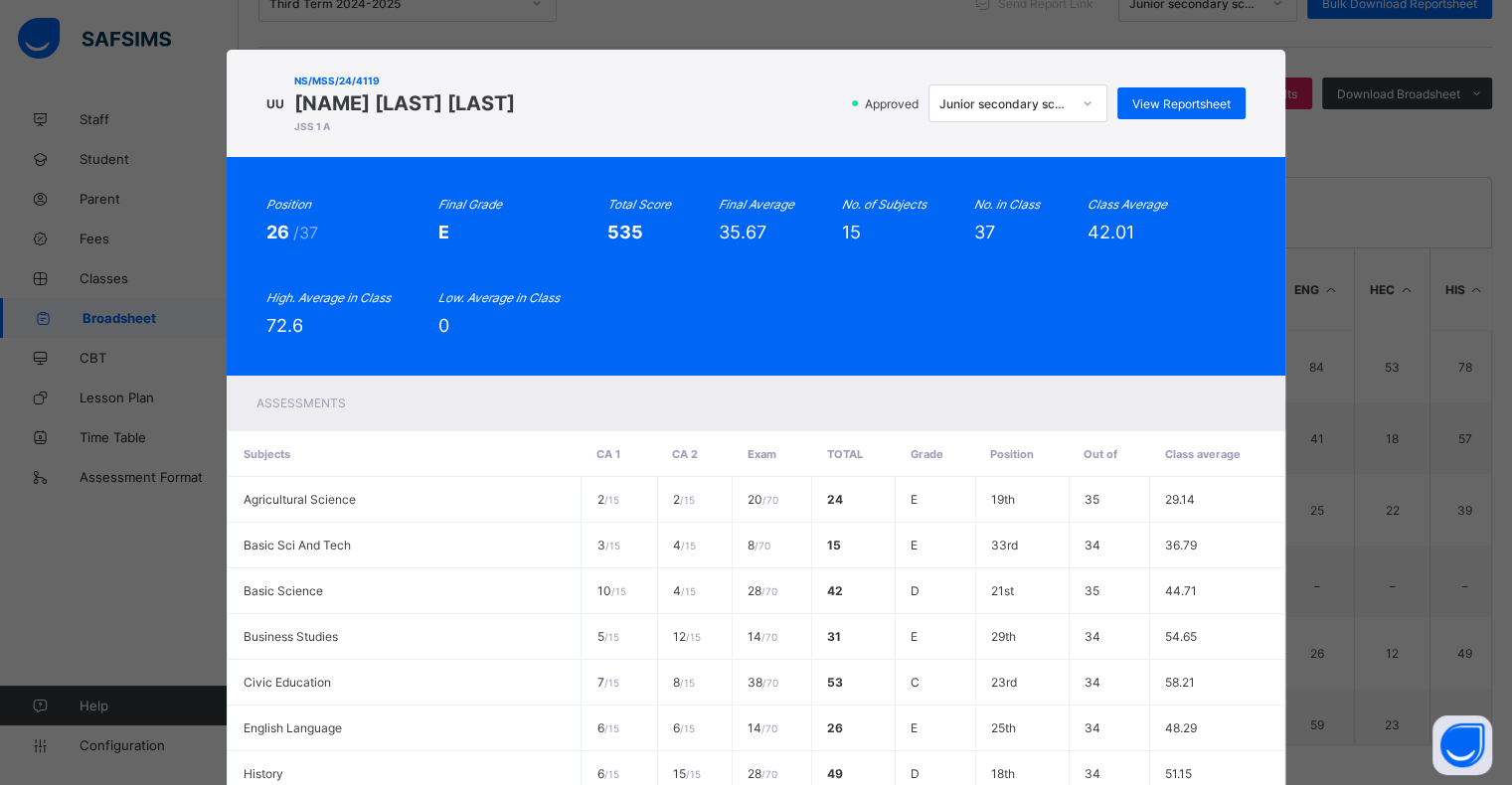 click on "UU   NS/MSS/24/4119     Ummu-Salama Abdullahi Usman     JSS 1  A   Approved Junior secondary school View Reportsheet     Position         26       /37         Final Grade         E         Total Score         535         Final Average         35.67         No. of Subjects         15         No. in Class         37         Class Average         42.01         High. Average in Class         72.6         Low. Average in Class         0     Assessments     Subjects       CA 1     CA 2     Exam       Total         Grade         Position         Out of         Class average       Agricultural Science     2 / 15     2 / 15     20 / 70     24     E     19th     35     29.14     Basic Sci And Tech     3 / 15     4 / 15     8 / 70     15     E     33rd     34     36.79     Basic Science     10 / 15     4 / 15     28 / 70     42     D     21st     35     44.71     Business Studies     5 / 15     12 / 15     14 / 70     31     E     29th     34     54.65     Civic Education     7 / 15     8 / 15     38 / 70     53     C" at bounding box center (756, 392) 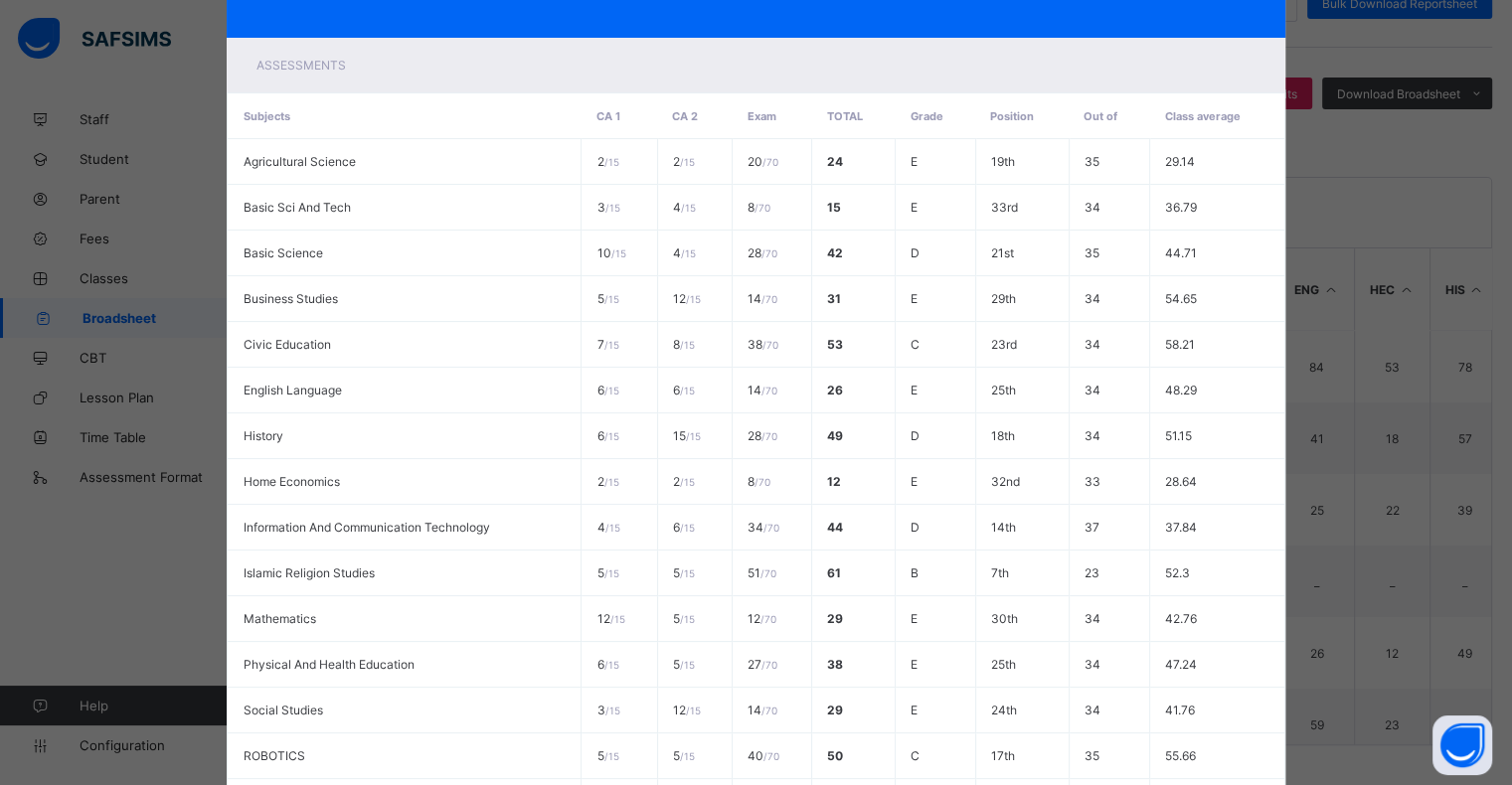 scroll, scrollTop: 339, scrollLeft: 0, axis: vertical 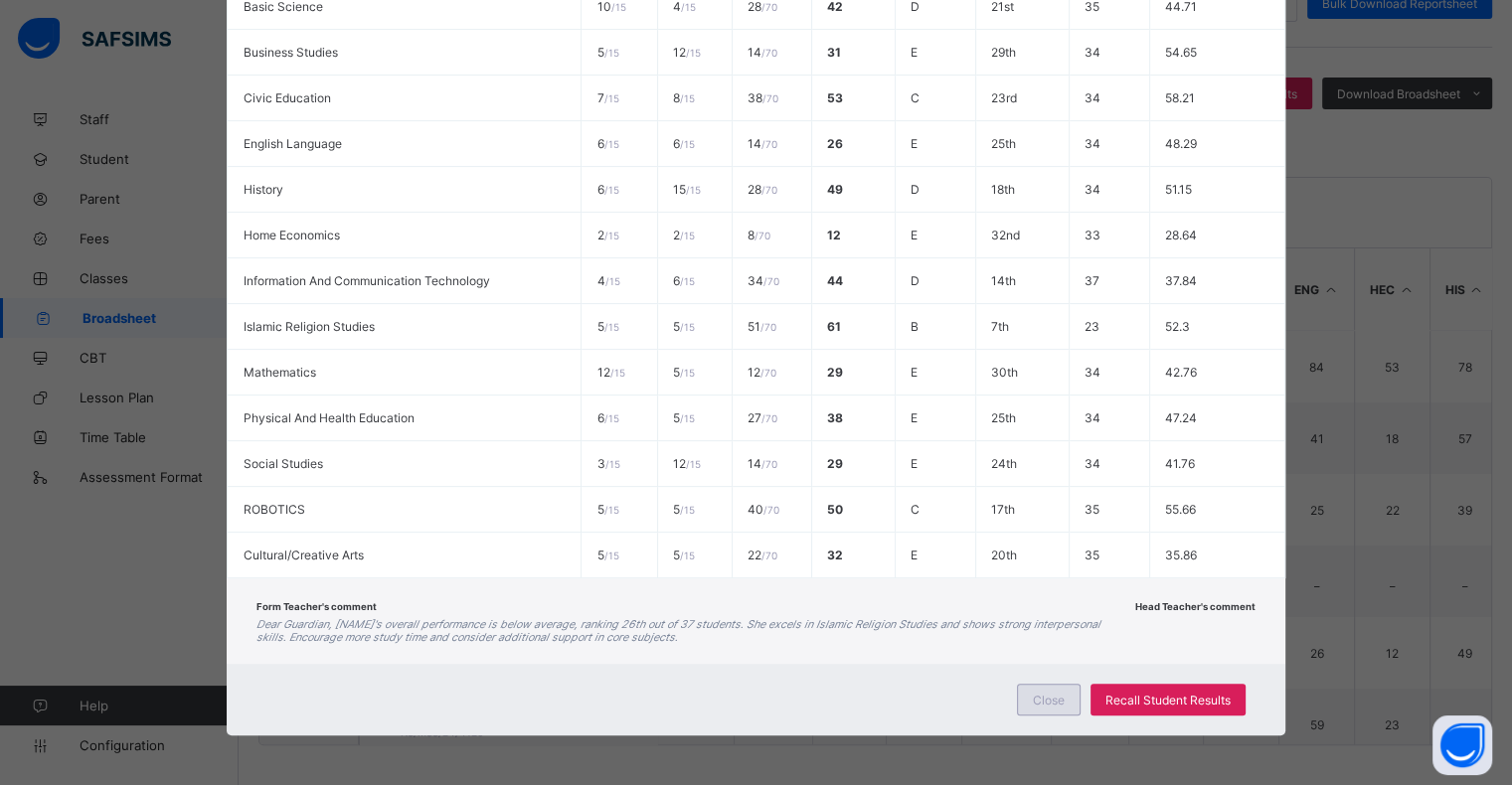 click on "Close" at bounding box center [1049, 700] 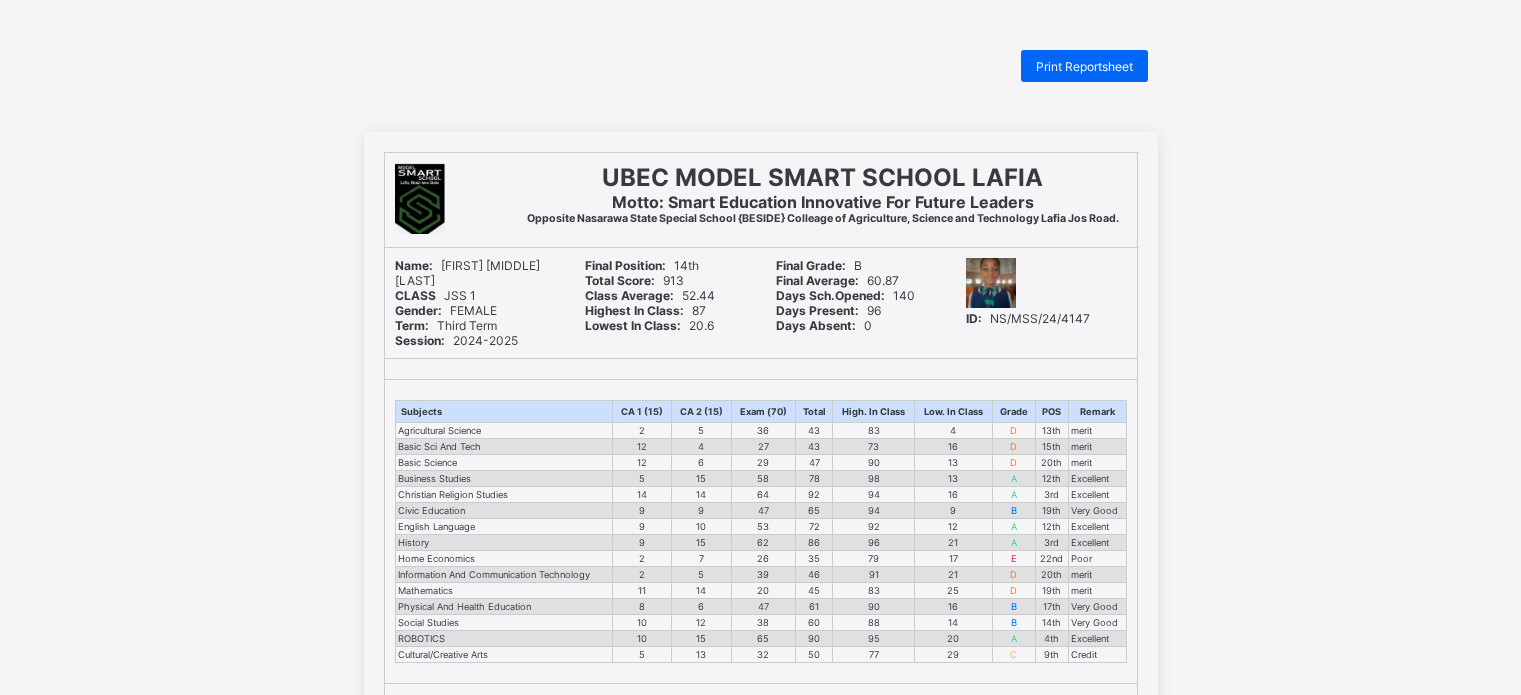 scroll, scrollTop: 0, scrollLeft: 0, axis: both 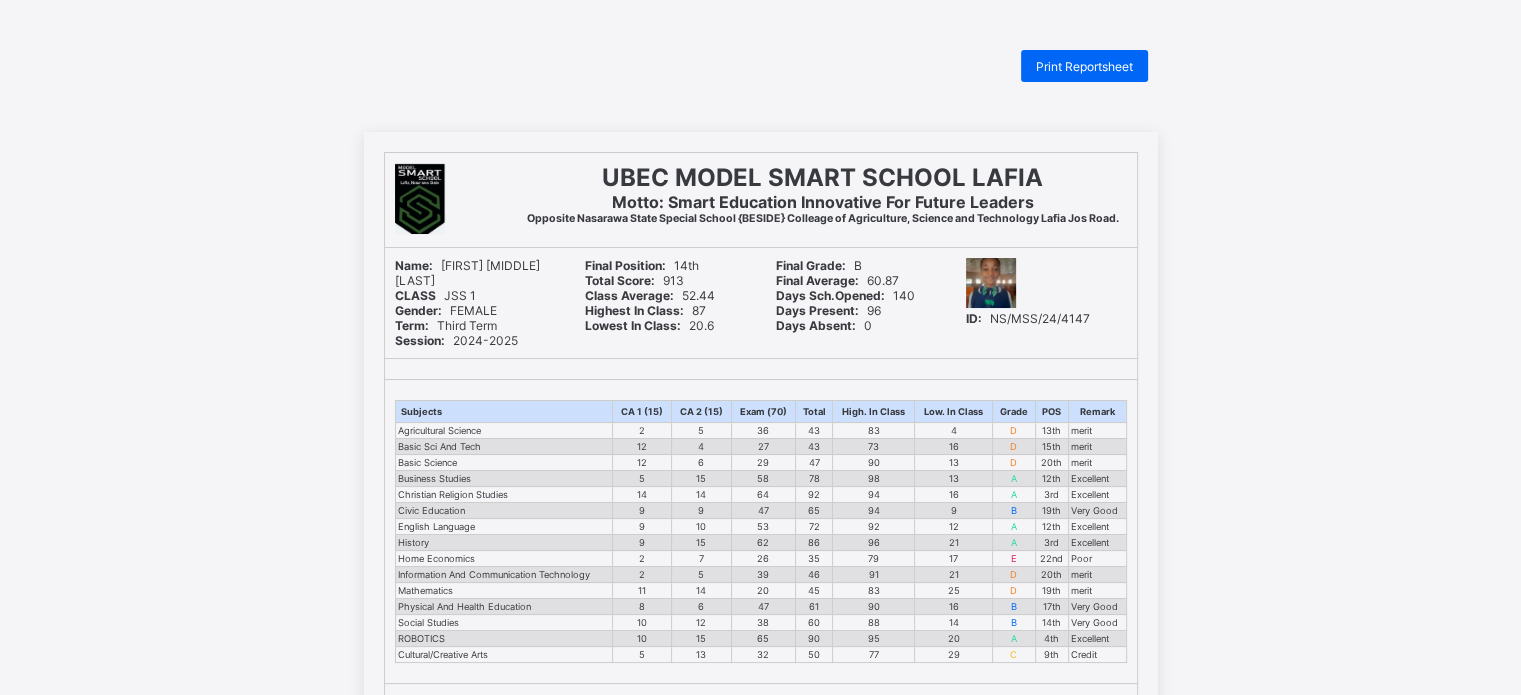 click on "Print Reportsheet" at bounding box center (1084, 66) 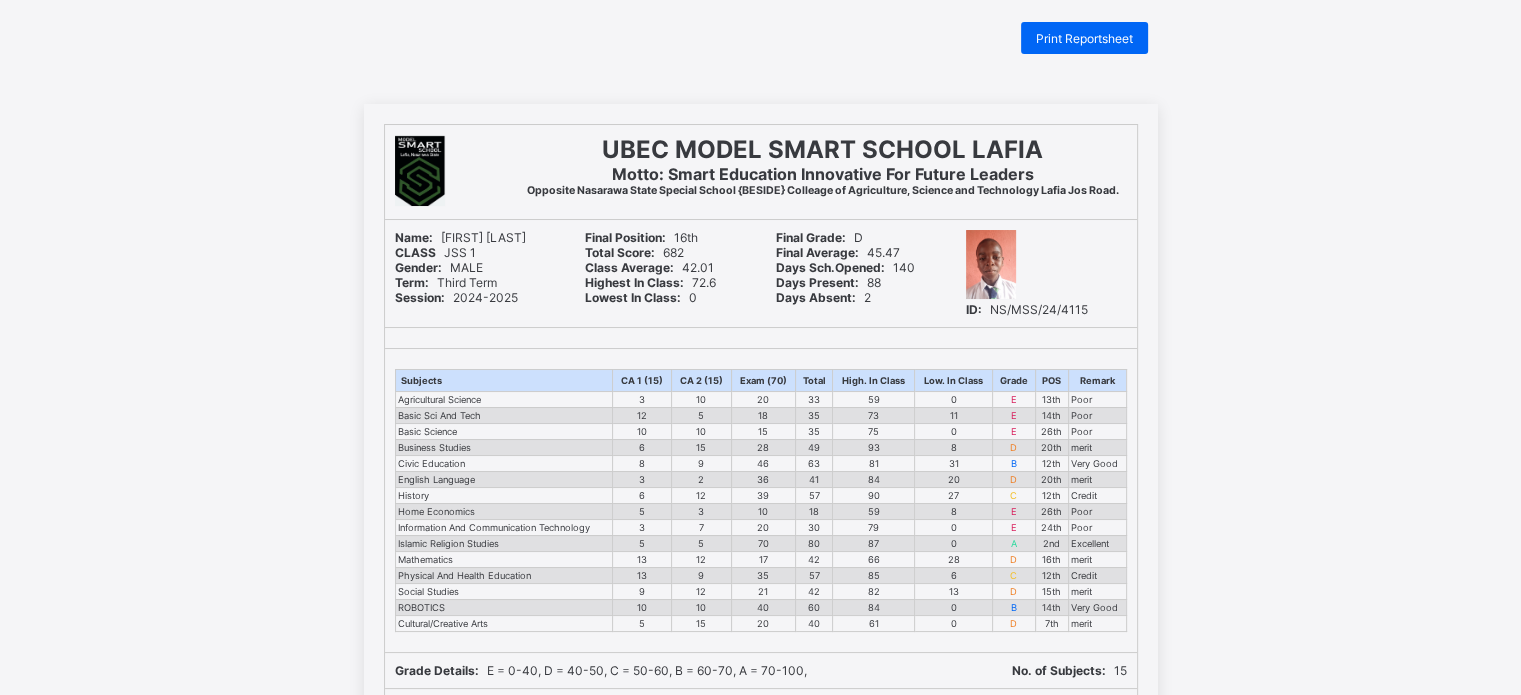 scroll, scrollTop: 24, scrollLeft: 0, axis: vertical 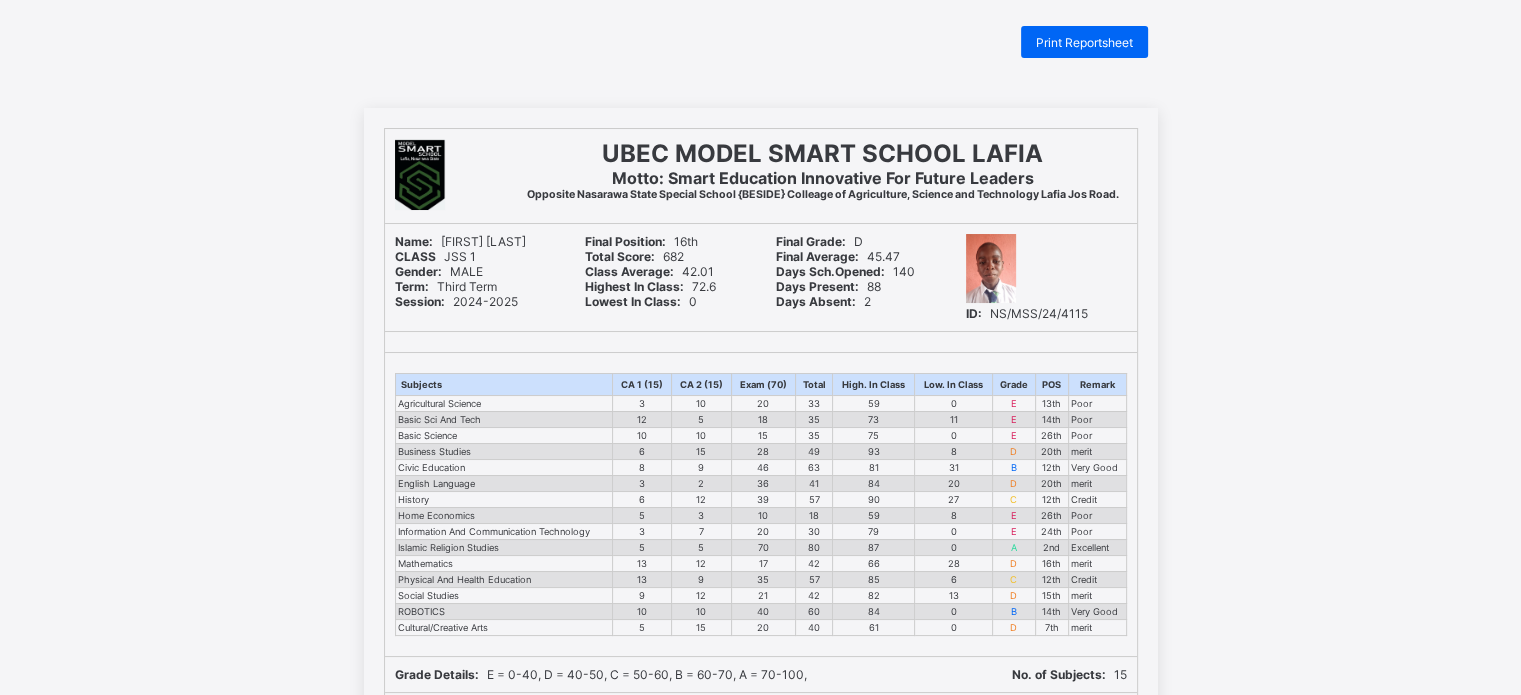 drag, startPoint x: 0, startPoint y: 3, endPoint x: 385, endPoint y: 47, distance: 387.50613 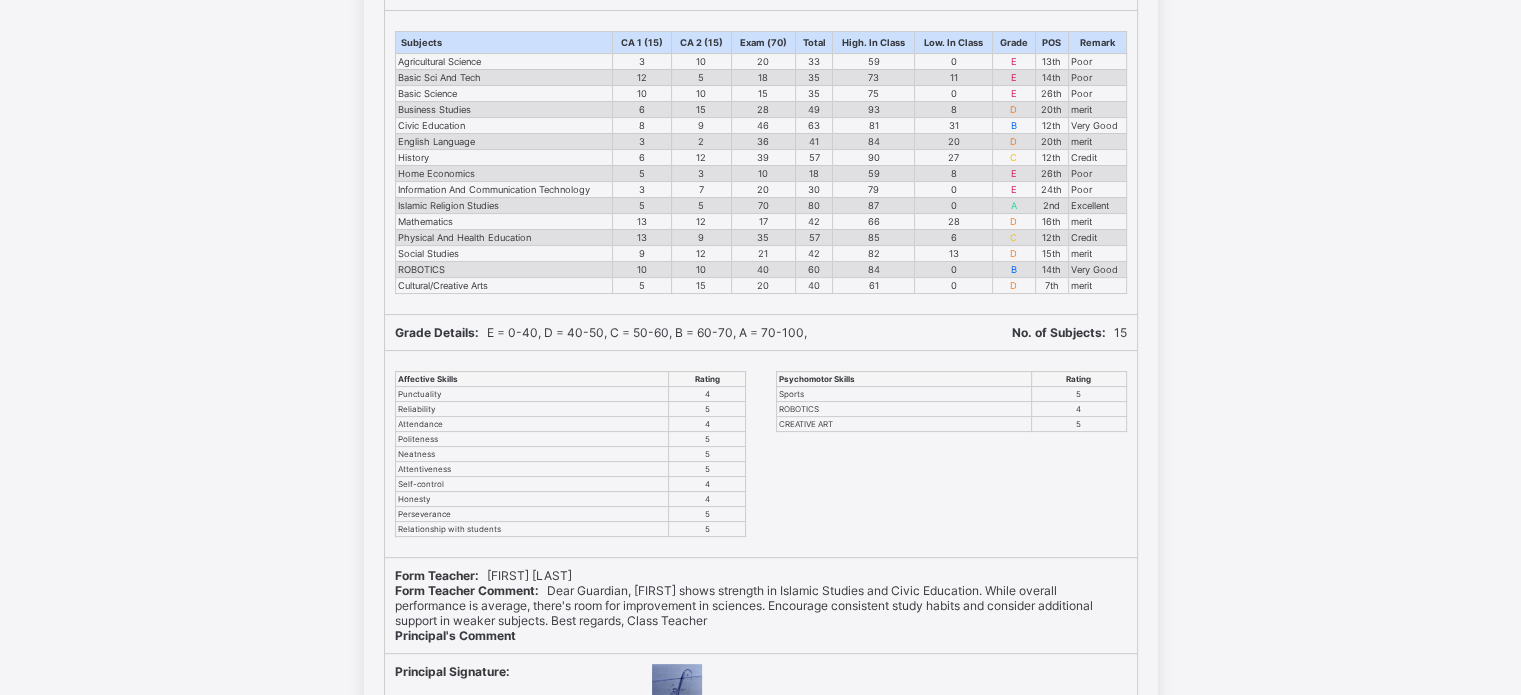 scroll, scrollTop: 24, scrollLeft: 0, axis: vertical 